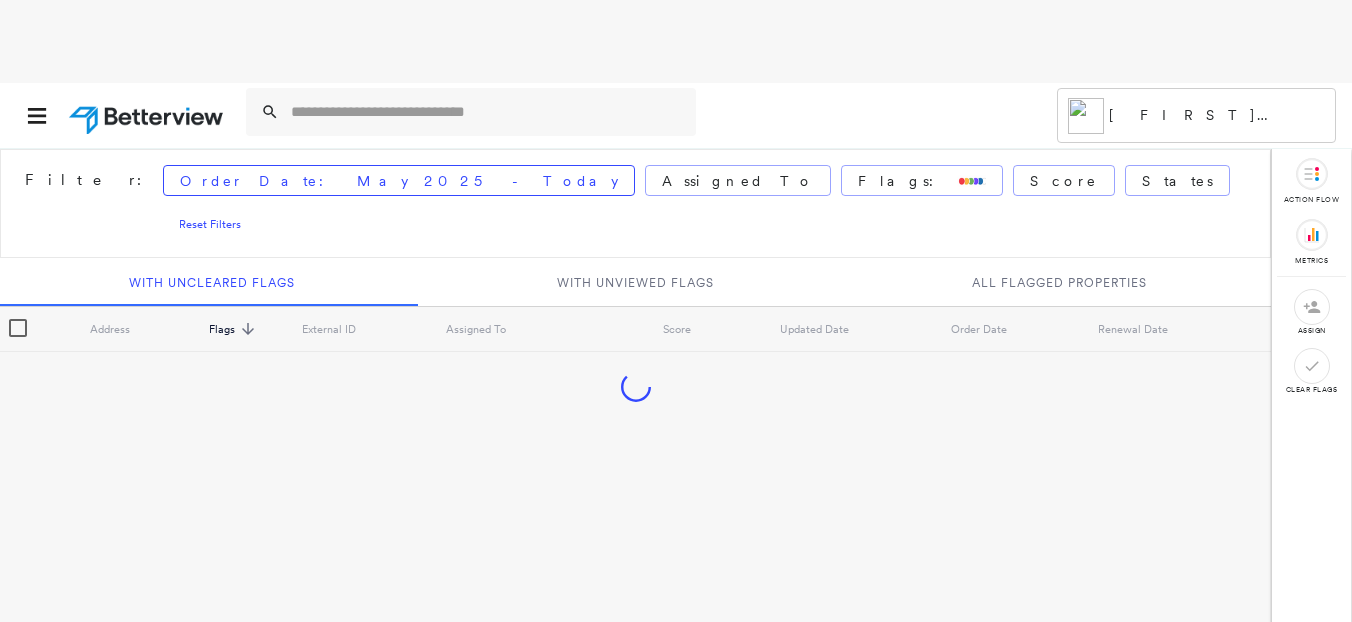 scroll, scrollTop: 0, scrollLeft: 0, axis: both 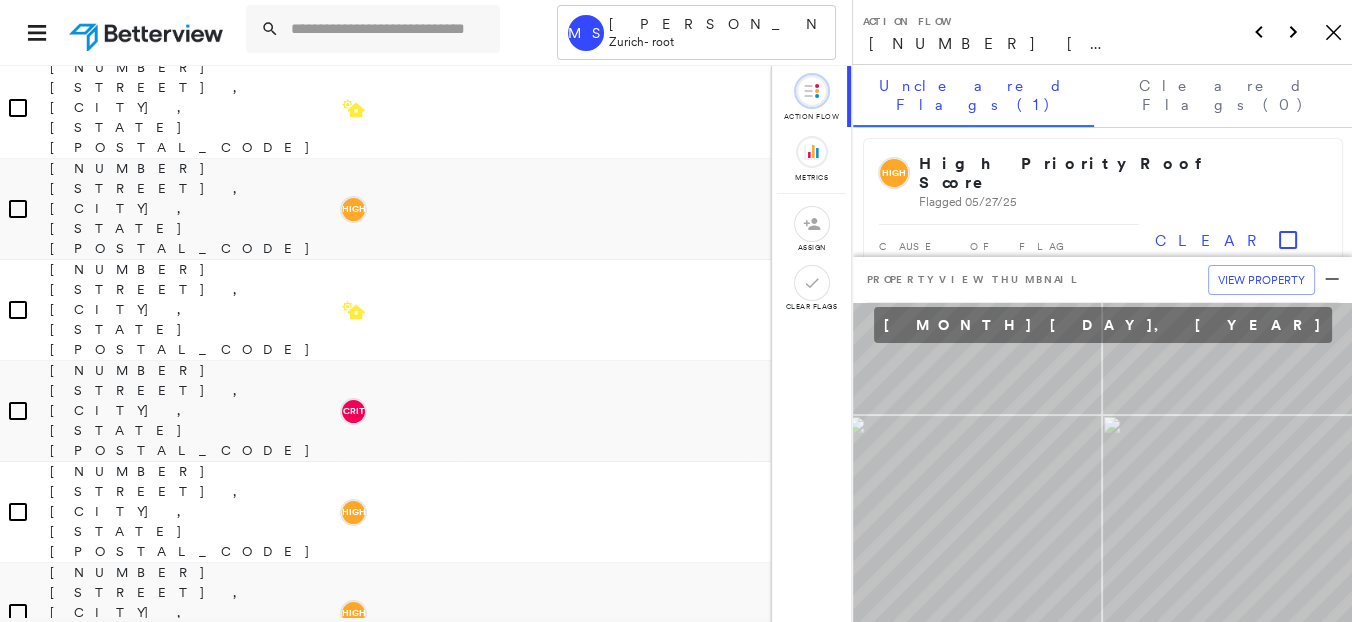 click on "Icon_Closemodal" 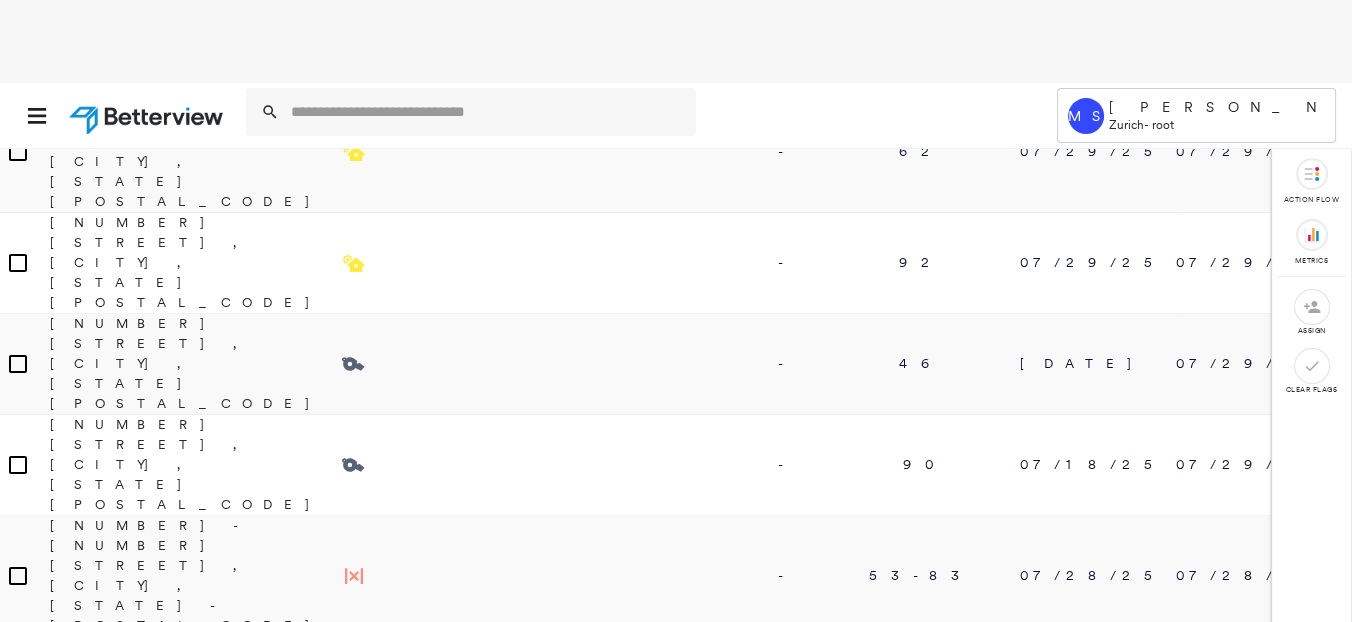 scroll, scrollTop: 5748, scrollLeft: 0, axis: vertical 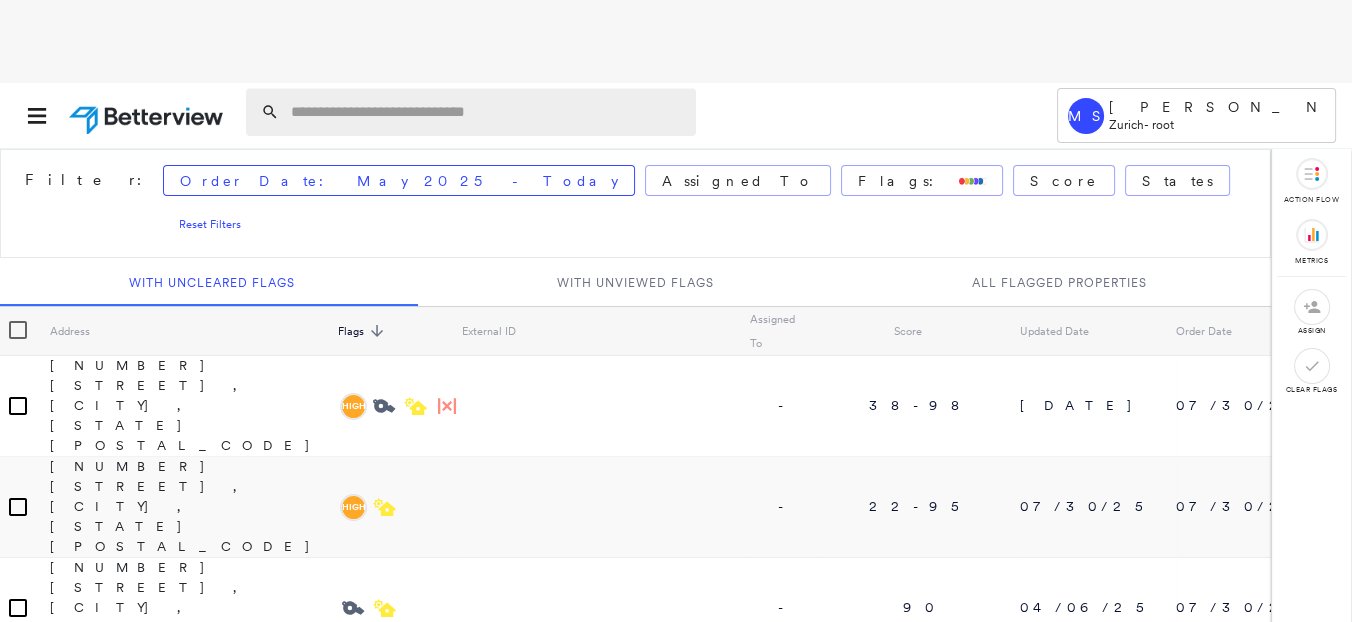 click at bounding box center (487, 112) 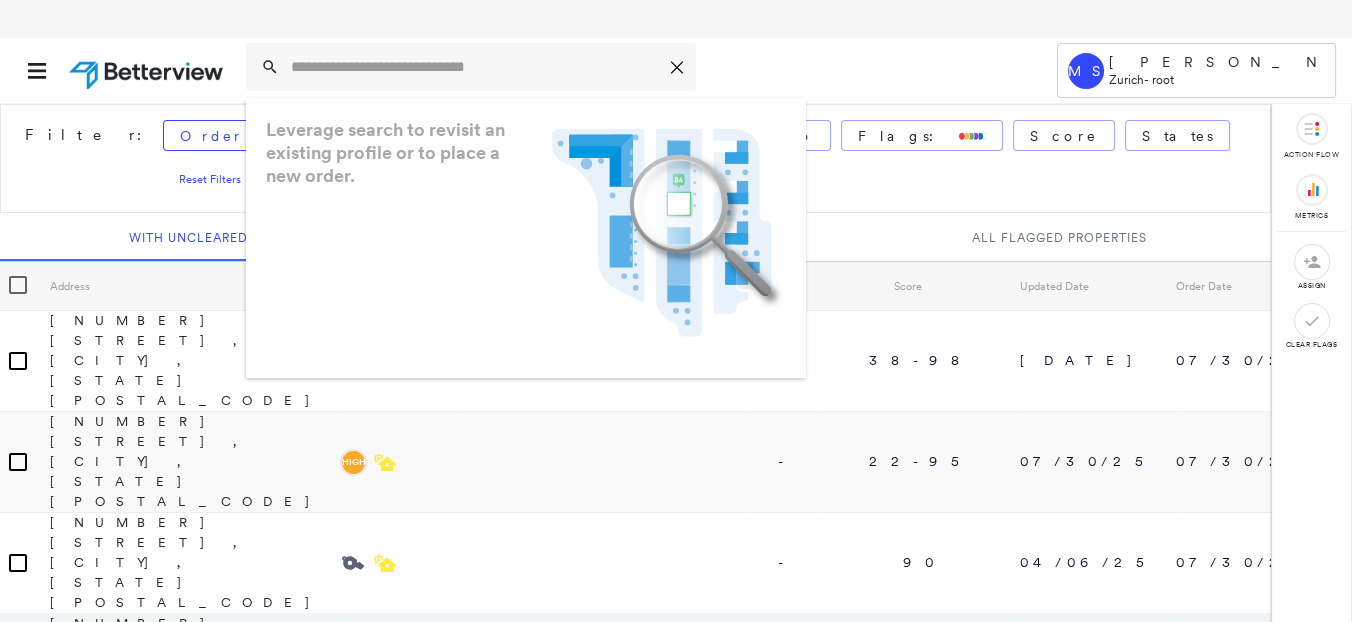 scroll, scrollTop: 84, scrollLeft: 0, axis: vertical 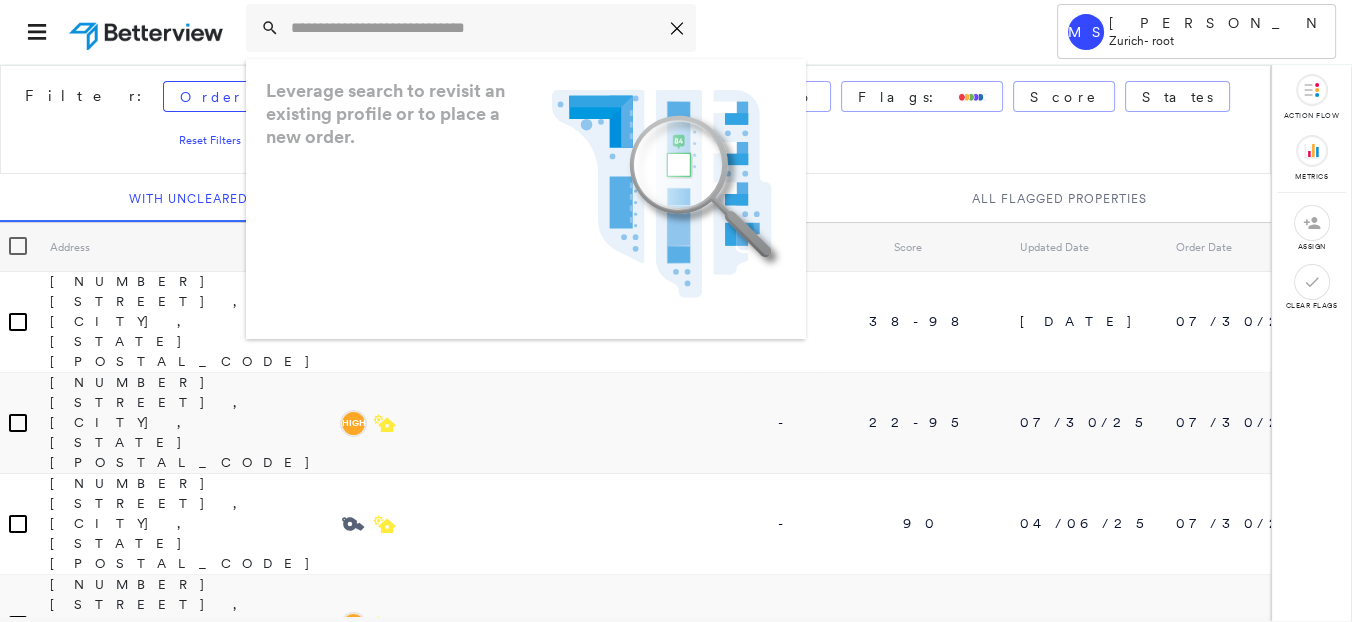 click on "Icon_Closemodal Leverage search to revisit an existing profile or to place a new order. .landscape-no-results-icon_svg__cls-3{fill:#5bafe7}.landscape-no-results-icon_svg__cls-4{fill:#90c5ee}.landscape-no-results-icon_svg__cls-12{fill:#33a4e3}.landscape-no-results-icon_svg__cls-13{fill:#fff}.landscape-no-results-icon_svg__cls-15{opacity:.3;mix-blend-mode:multiply}.landscape-no-results-icon_svg__cls-17{fill:#00a74f}" at bounding box center [623, 31] 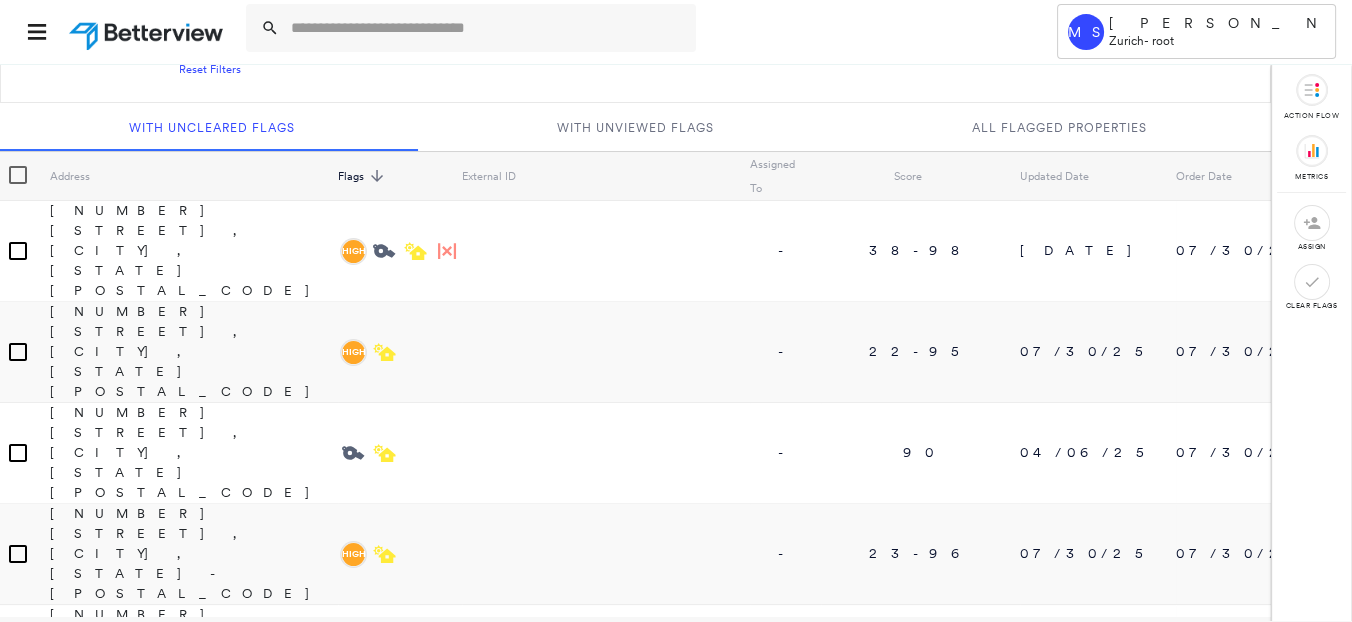 scroll, scrollTop: 0, scrollLeft: 0, axis: both 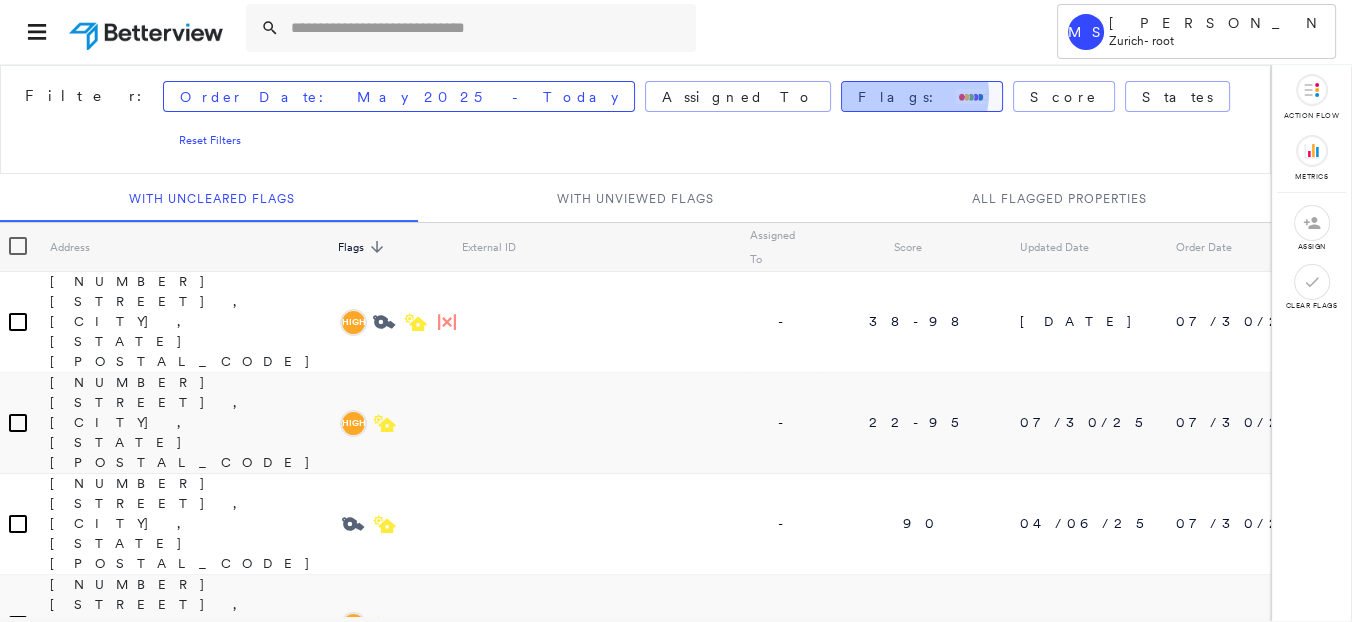 click at bounding box center [971, 96] 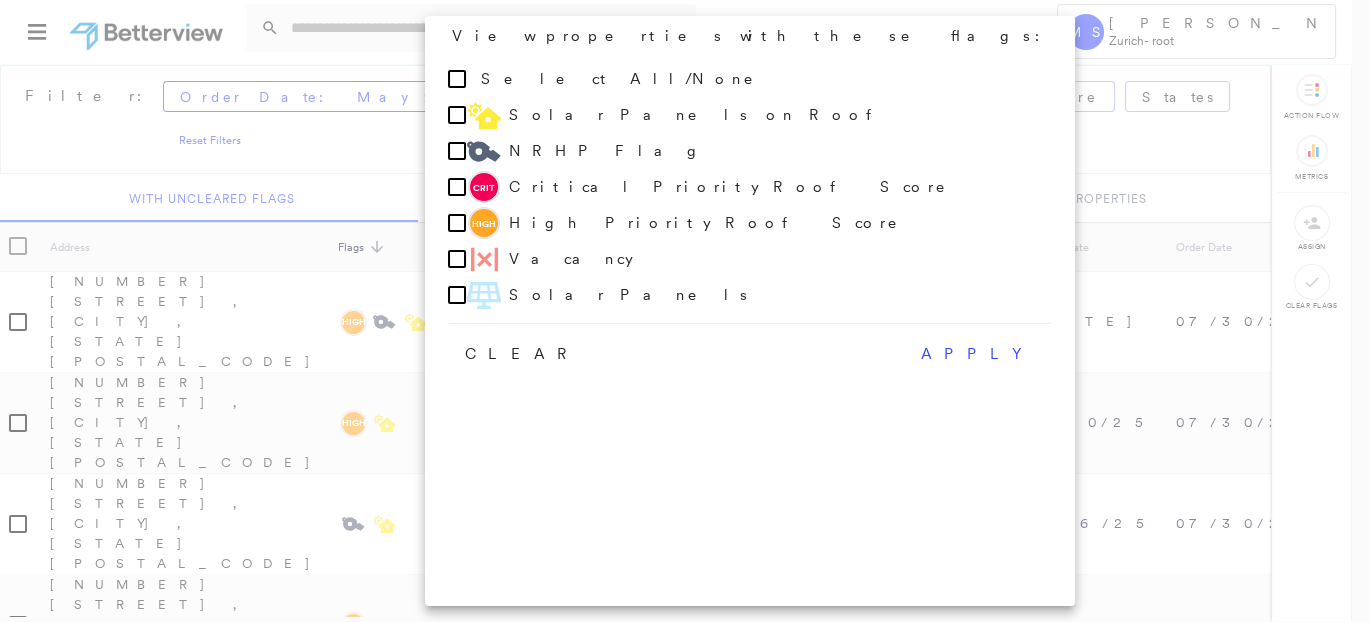 click at bounding box center [684, 311] 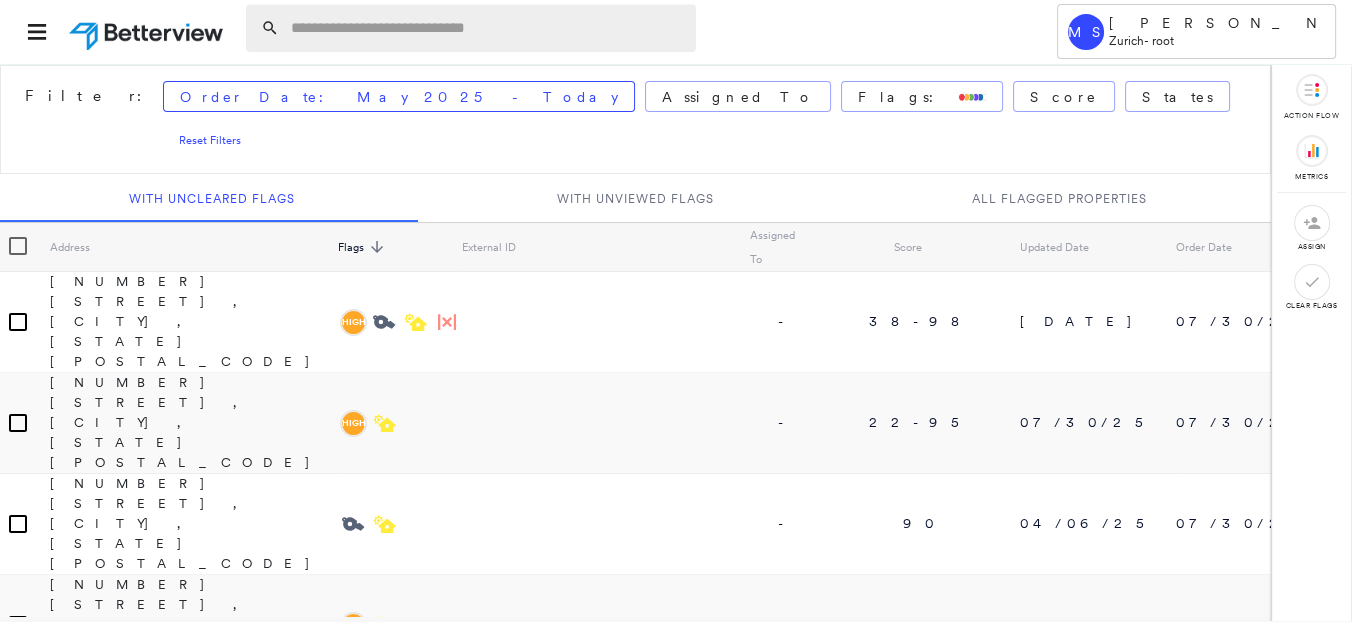 click at bounding box center [487, 28] 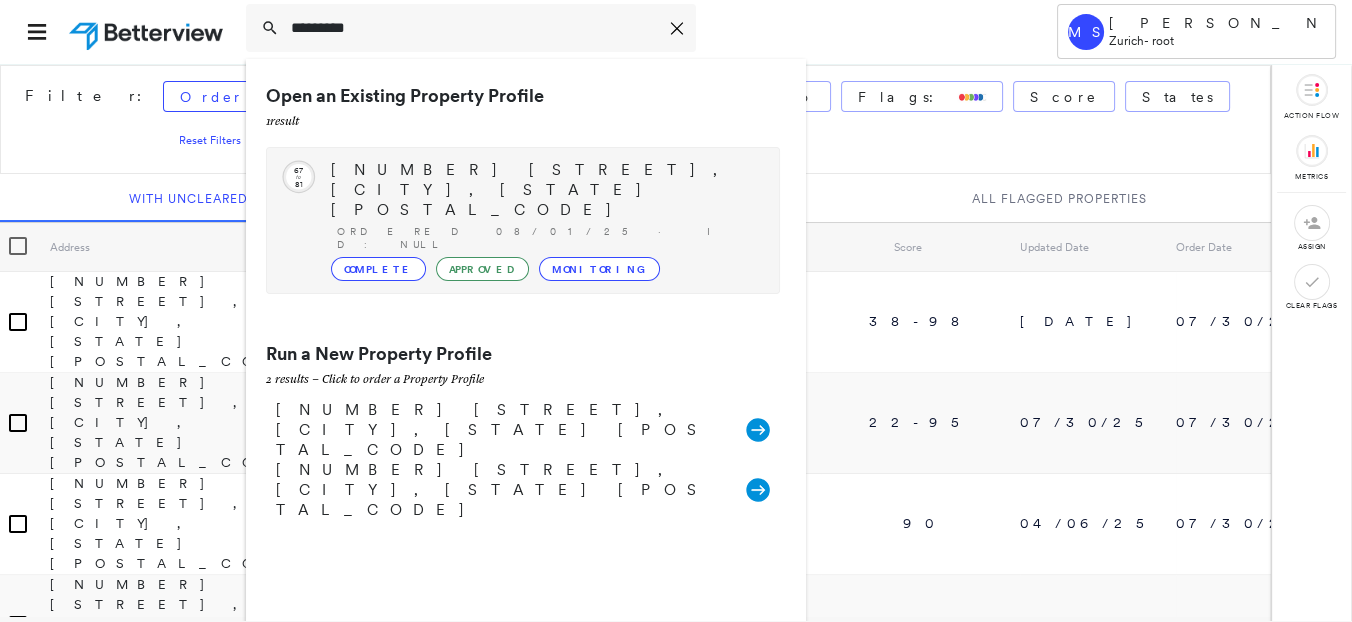type on "*********" 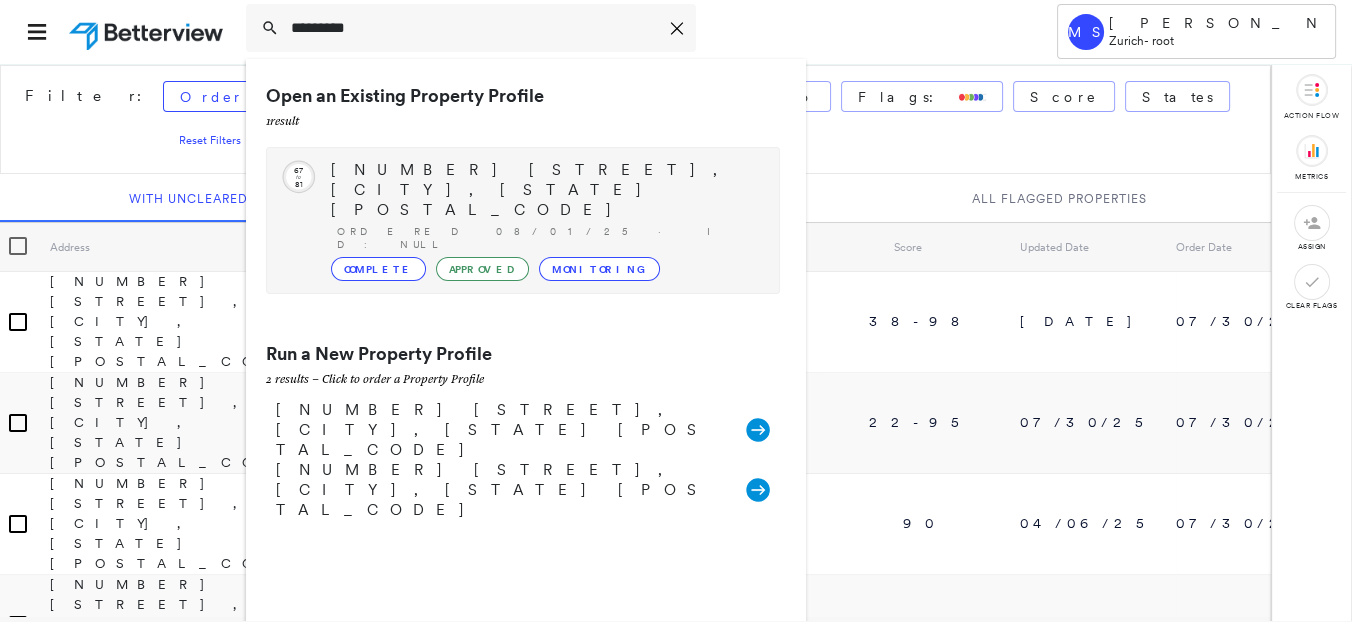 click on "[NUMBER] [STREET], [CITY], [STATE] [POSTAL_CODE]" at bounding box center [545, 190] 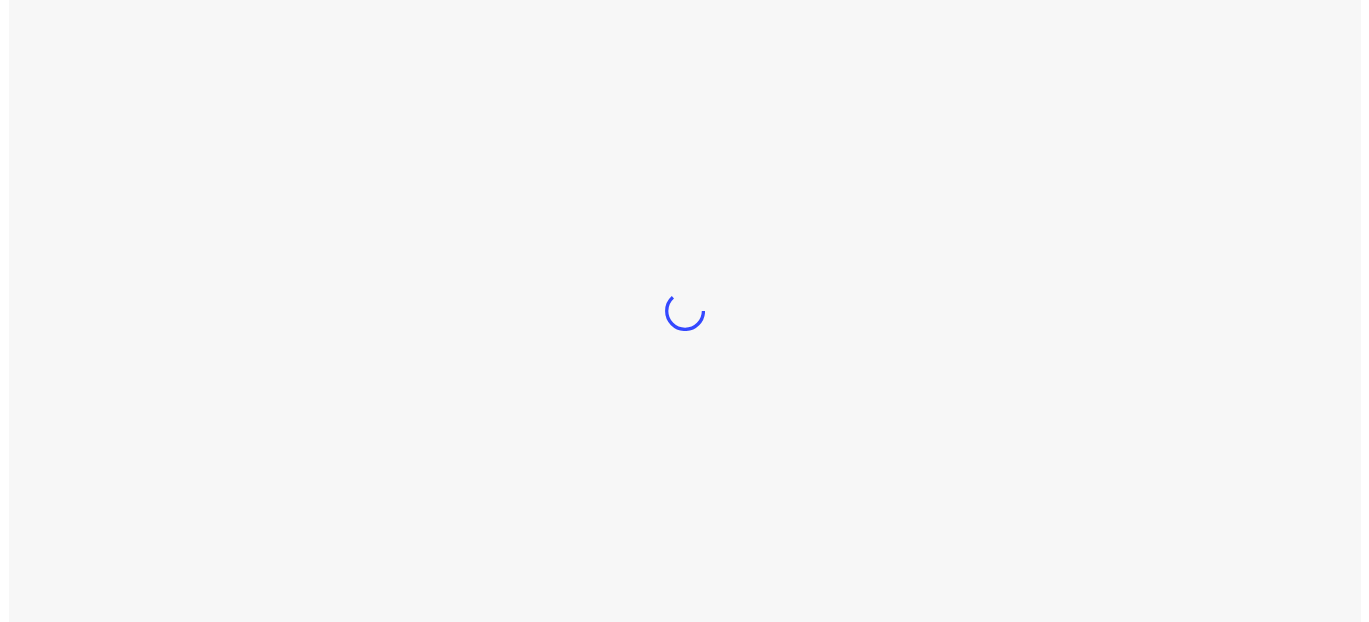 scroll, scrollTop: 0, scrollLeft: 0, axis: both 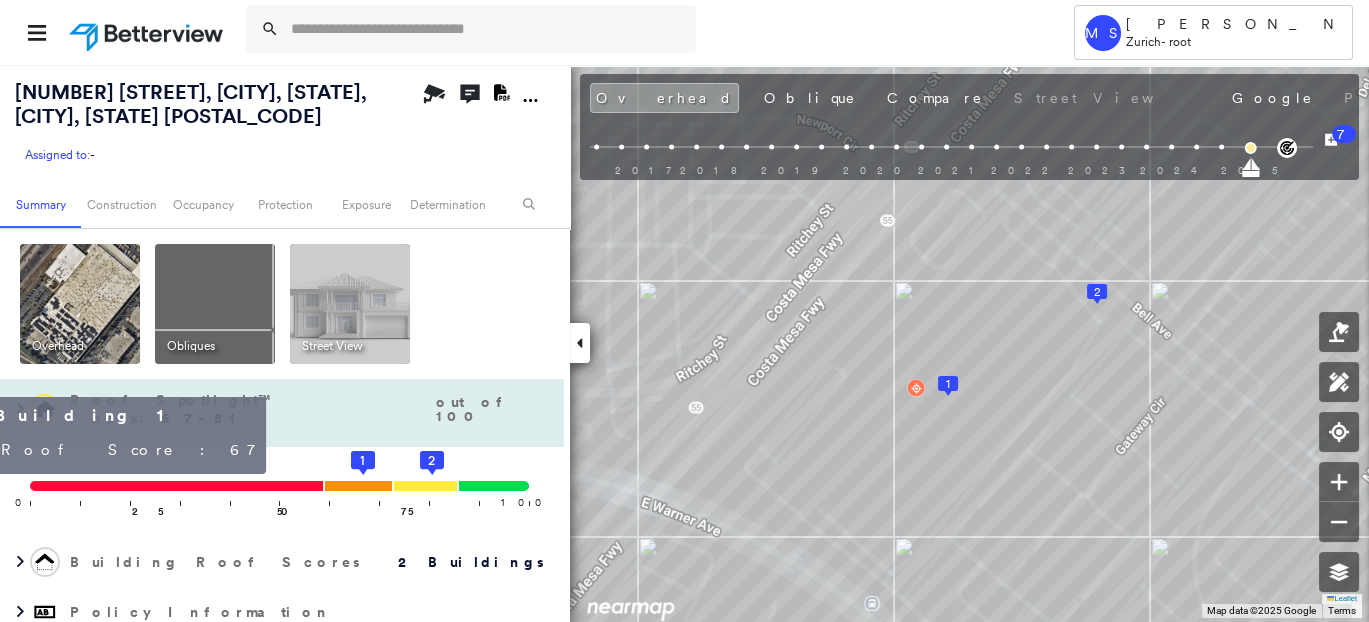 click on "1" 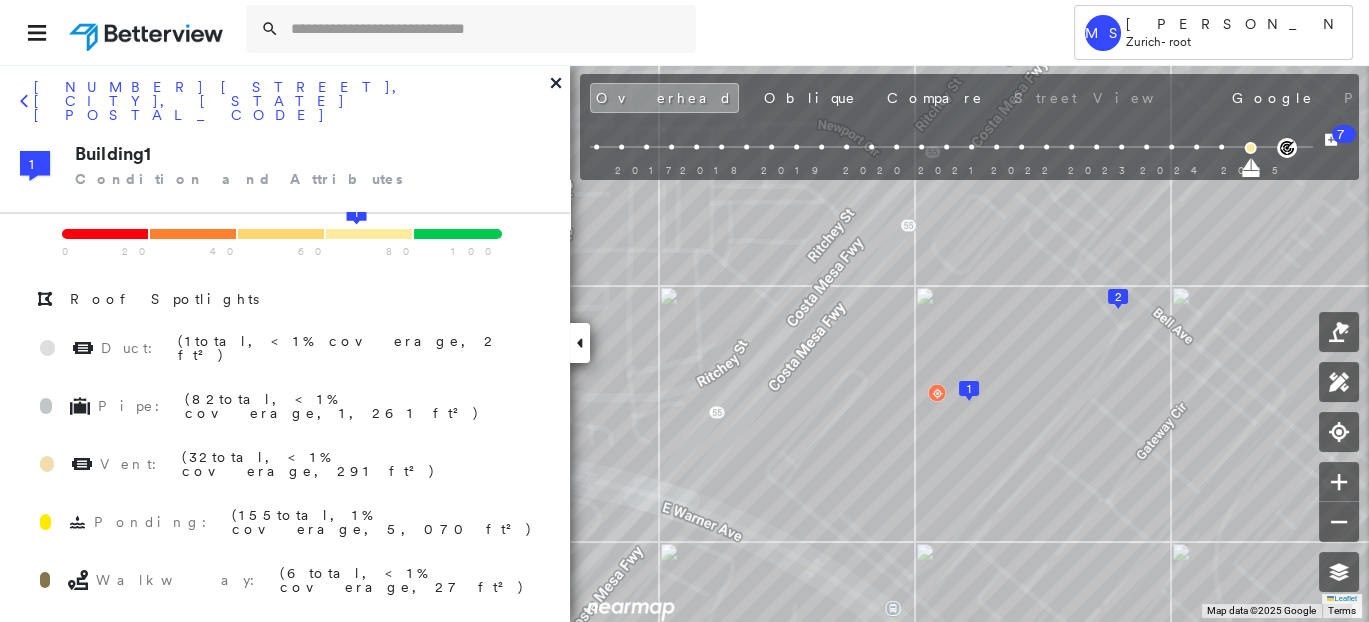 scroll, scrollTop: 0, scrollLeft: 0, axis: both 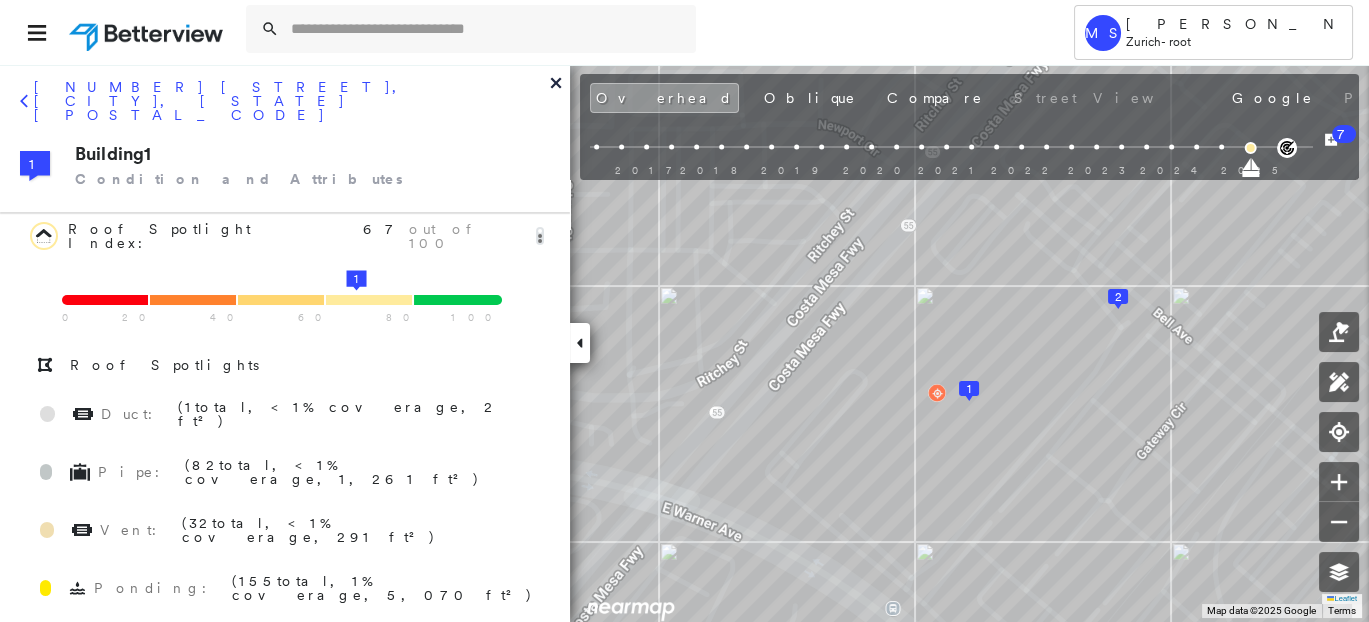 click 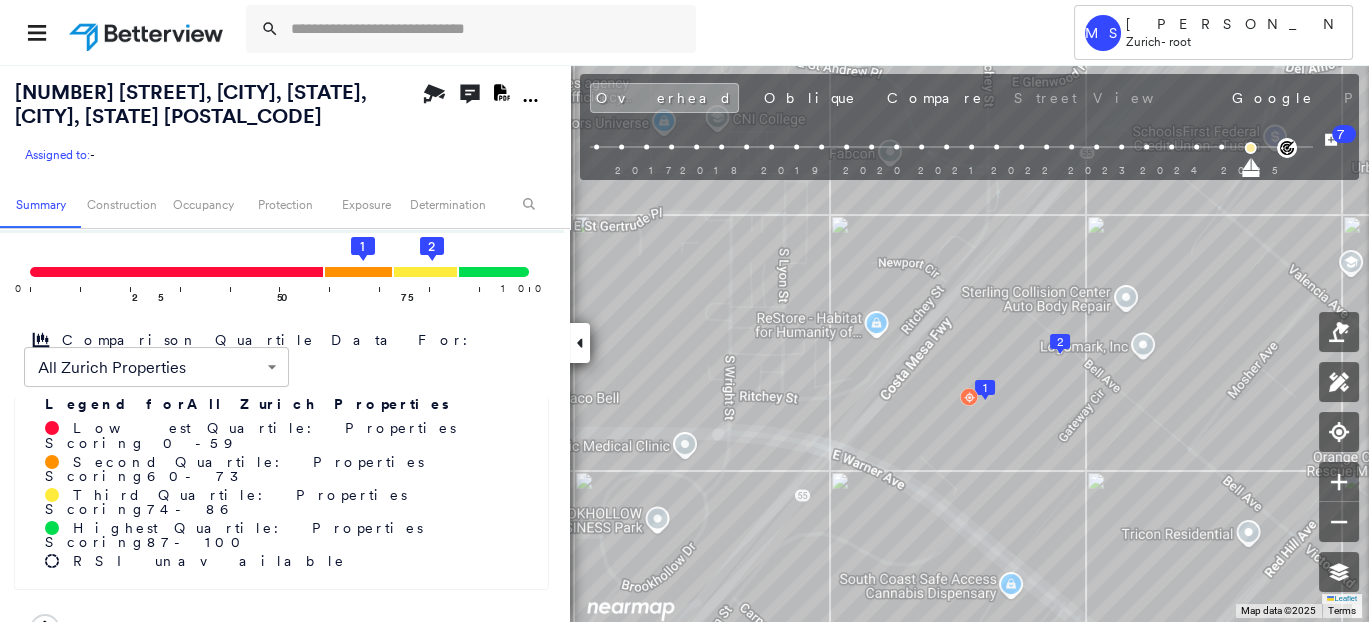scroll, scrollTop: 111, scrollLeft: 0, axis: vertical 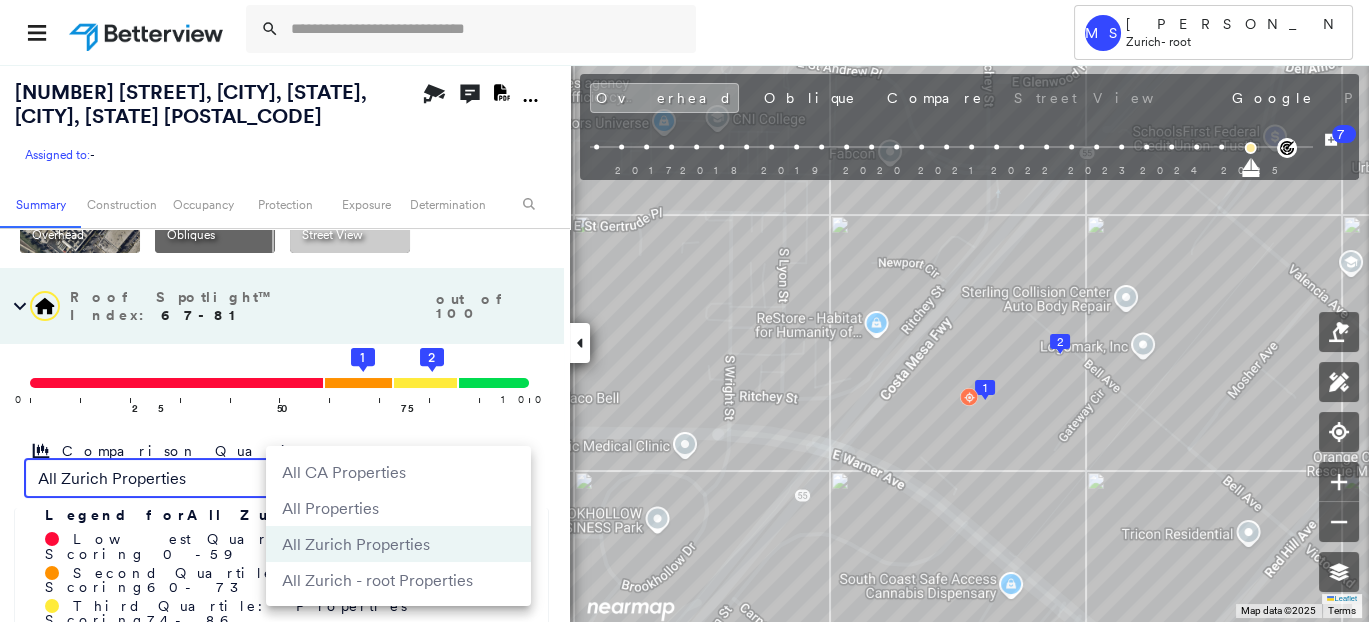click on "Tower MS [NAME] [NAME] Zurich  -   root [NUMBER]  [STREET] ,  [CITY], [STATE] [POSTAL_CODE] Assigned to:  - Assigned to:  - Assigned to:  - Open Comments Download PDF Report Summary Construction Occupancy Protection Exposure Determination Overhead Obliques Street View Roof Spotlight™ Index :  [NUMBER]-[NUMBER] out of [NUMBER] [NUMBER] [NUMBER] [NUMBER] [NUMBER] [NUMBER] [NUMBER] Comparison Quartile Data For: All [STATE] Properties ****** ​ Legend for  All [STATE] Properties Lowest Quartile: Properties Scoring [NUMBER] -  [NUMBER] Second Quartile: Properties Scoring  [NUMBER]  -   [NUMBER] Third Quartile: Properties Scoring  [NUMBER]  -   [NUMBER] Highest Quartile: Properties Scoring  [NUMBER]  - [NUMBER] RSI unavailable Building Roof Scores [NUMBER] Buildings Policy Information Flags :  [NUMBER] ([NUMBER] cleared, [NUMBER] uncleared) Construction Roof Spotlights :  Ponding, Staining, Solar Panels, Overhang, Skylight and [NUMBER] more Property Features :  Car, Patio Furniture, Cracked Pavement, Disintegrated Pavement, Significantly Stained Pavement and [NUMBER] more Roof Size & Shape :  [NUMBER] buildings  Occupancy Place Detail Google - Places Protection Exposure [NUMBER]" at bounding box center [684, 311] 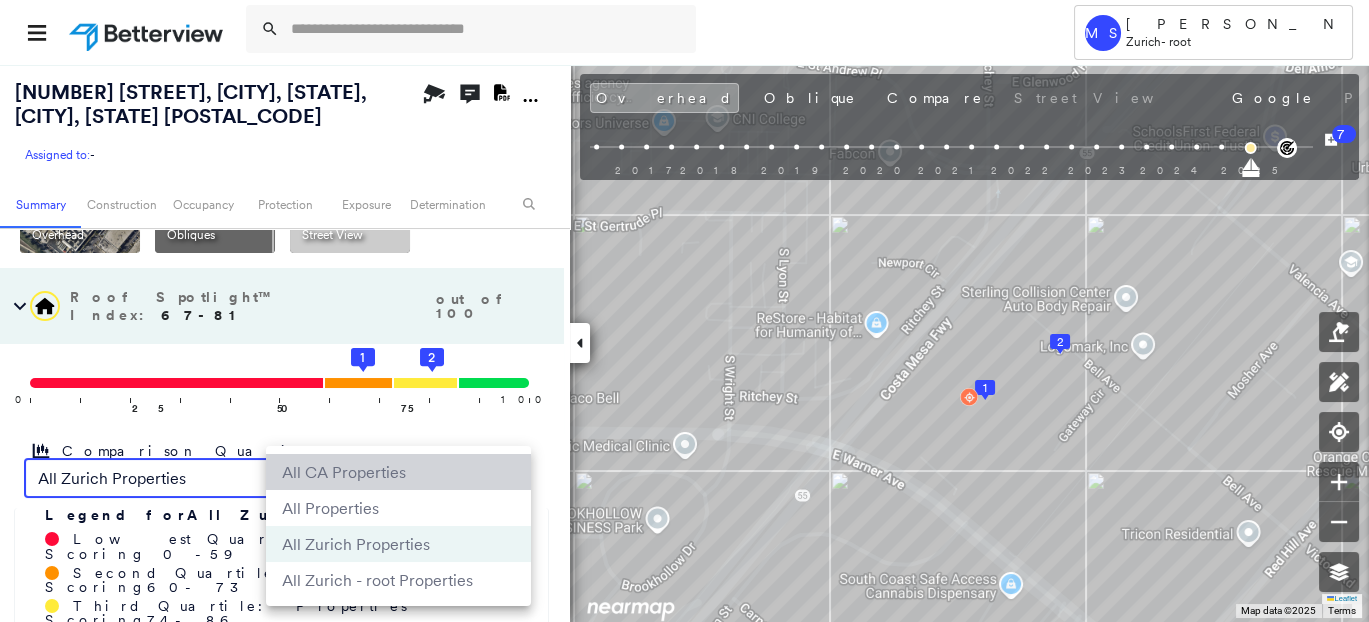 click on "All CA Properties" at bounding box center [398, 472] 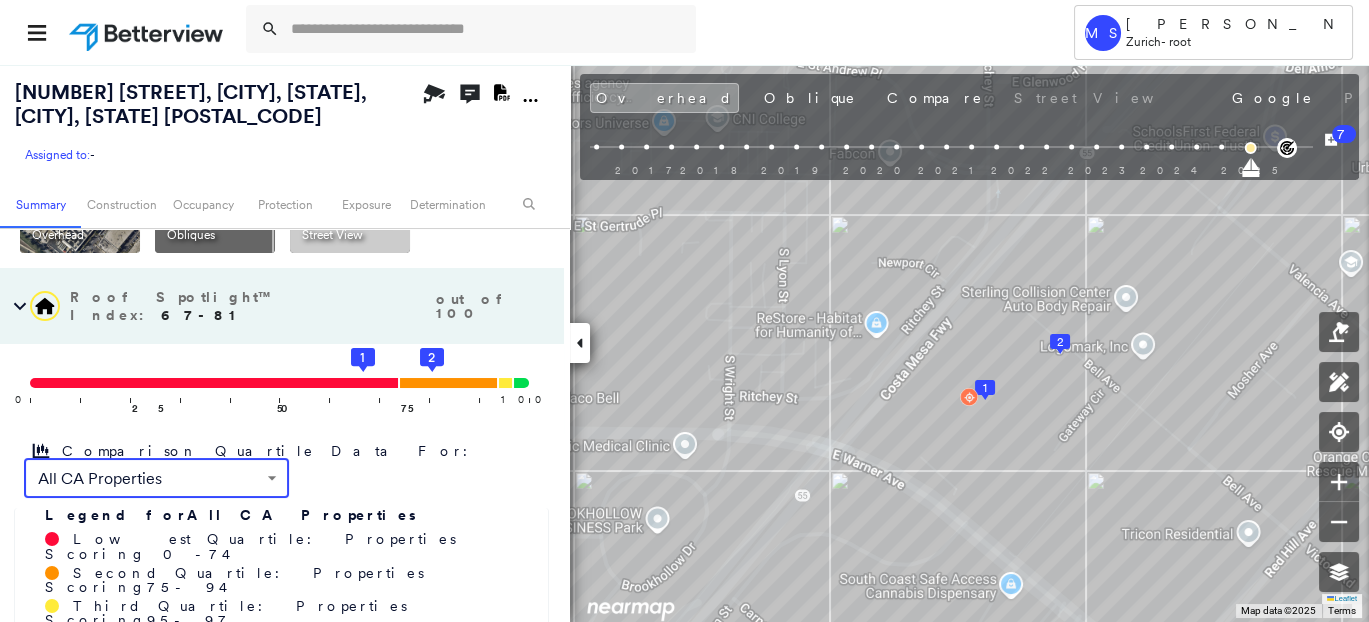click on "Tower MS [NAME] [NAME] Zurich  -   root [NUMBER]  [STREET] ,  [CITY], [STATE] [POSTAL_CODE] Assigned to:  - Assigned to:  - Assigned to:  - Open Comments Download PDF Report Summary Construction Occupancy Protection Exposure Determination Overhead Obliques Street View Roof Spotlight™ Index :  [NUMBER]-[NUMBER] out of [NUMBER] [NUMBER] [NUMBER] [NUMBER] [NUMBER] [NUMBER] [NUMBER] Comparison Quartile Data For: All [STATE] Properties ***** ​ Legend for  All [STATE] Properties Lowest Quartile: Properties Scoring [NUMBER] -  [NUMBER] Second Quartile: Properties Scoring  [NUMBER]  -   [NUMBER] Third Quartile: Properties Scoring  [NUMBER]  -   [NUMBER] Highest Quartile: Properties Scoring  [NUMBER]  - [NUMBER] RSI unavailable Building Roof Scores [NUMBER] Buildings Policy Information Flags :  [NUMBER] ([NUMBER] cleared, [NUMBER] uncleared) Construction Roof Spotlights :  Ponding, Staining, Solar Panels, Overhang, Skylight and [NUMBER] more Property Features :  Car, Patio Furniture, Cracked Pavement, Disintegrated Pavement, Significantly Stained Pavement and [NUMBER] more Roof Size & Shape :  [NUMBER] buildings  Occupancy Place Detail Google - Places Protection Exposure [NUMBER]" at bounding box center [684, 311] 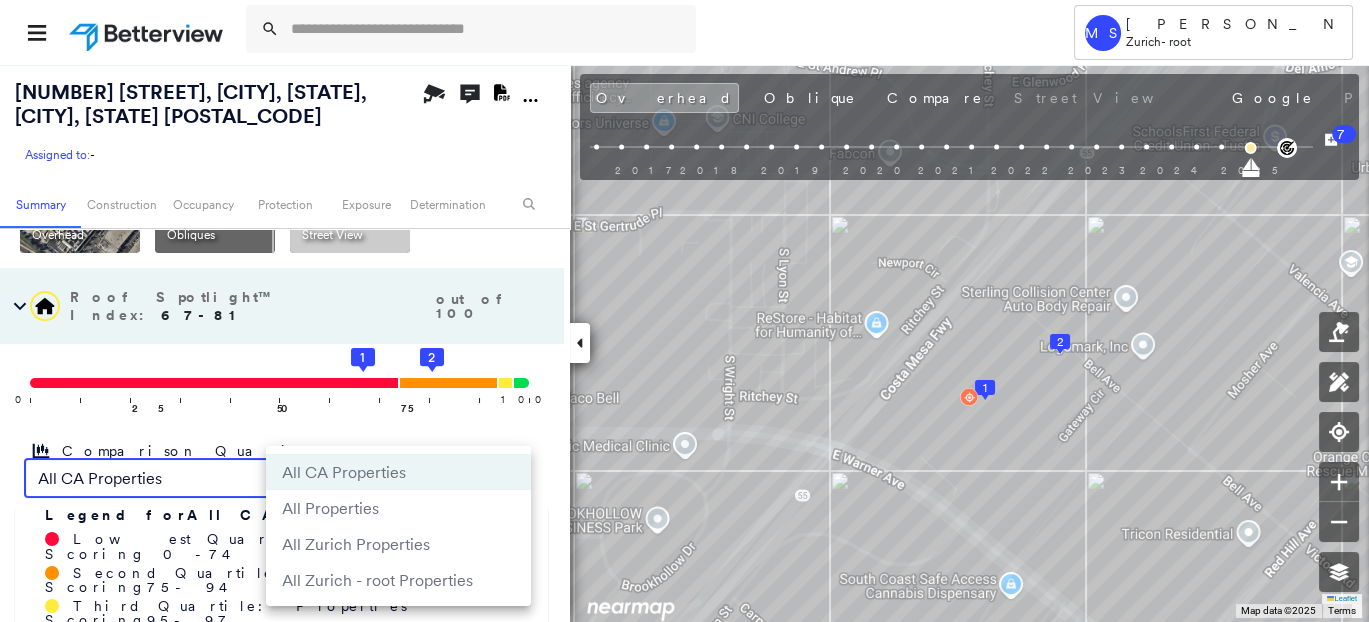 click on "All Properties" at bounding box center (398, 508) 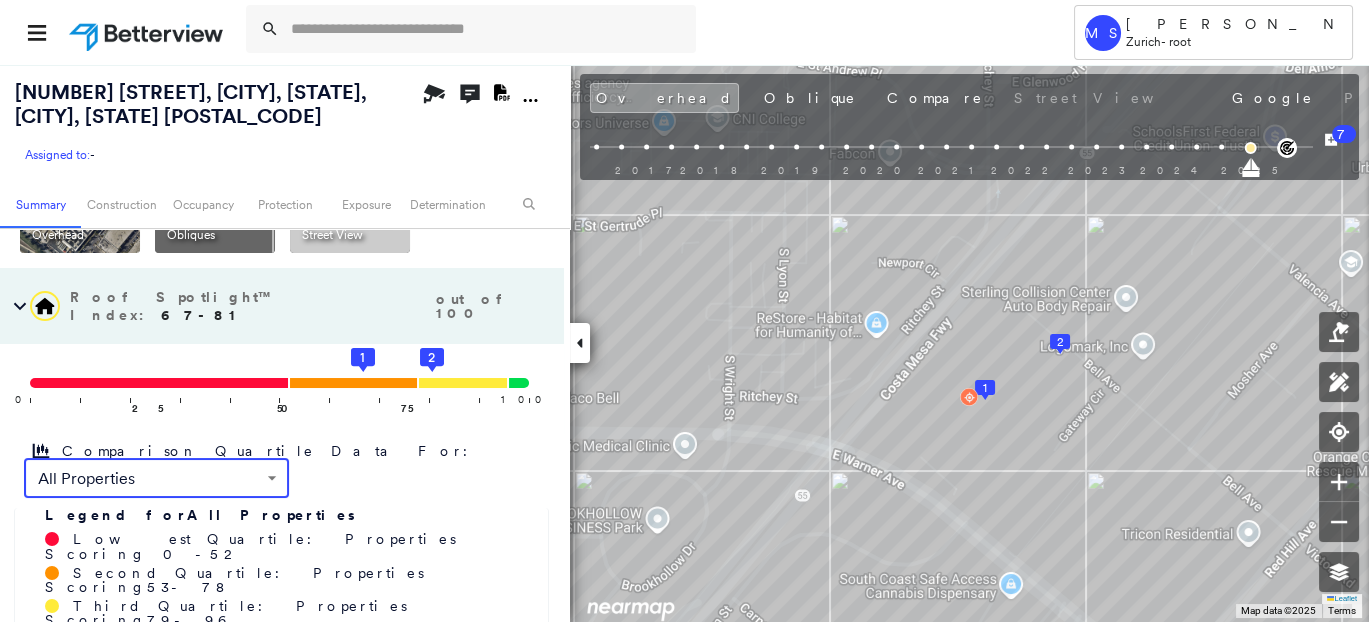 click on "Tower MS [PERSON_NAME] Zurich  -   root [NUMBER] [STREET] ,  [CITY], [STATE] [POSTAL_CODE] Assigned to:  - Assigned to:  - Assigned to:  - Open Comments Download PDF Report Summary Construction Occupancy Protection Exposure Determination Overhead Obliques Street View Roof Spotlight™ Index :  67-81 out of 100 0 100 25 50 75 1 2 Comparison Quartile Data For: All Properties *** ​ Legend for ​ All Properties Lowest Quartile: Properties Scoring 0 -  52 Second Quartile: Properties Scoring  53  -   78 Third Quartile: Properties Scoring  79  -   96 Highest Quartile: Properties Scoring  97  - 100 RSI unavailable Building Roof Scores 2 Buildings Policy Information Flags :  1 (0 cleared, 1 uncleared) Construction Roof Spotlights :  Ponding, Staining, Solar Panels, Overhang, Skylight and 5 more Property Features :  Car, Patio Furniture, Cracked Pavement, Disintegrated Pavement, Significantly Stained Pavement and 5 more Roof Size & Shape :  2 buildings  Occupancy Place Detail Google - Places Smarty Streets - Surrounding Properties" at bounding box center [684, 311] 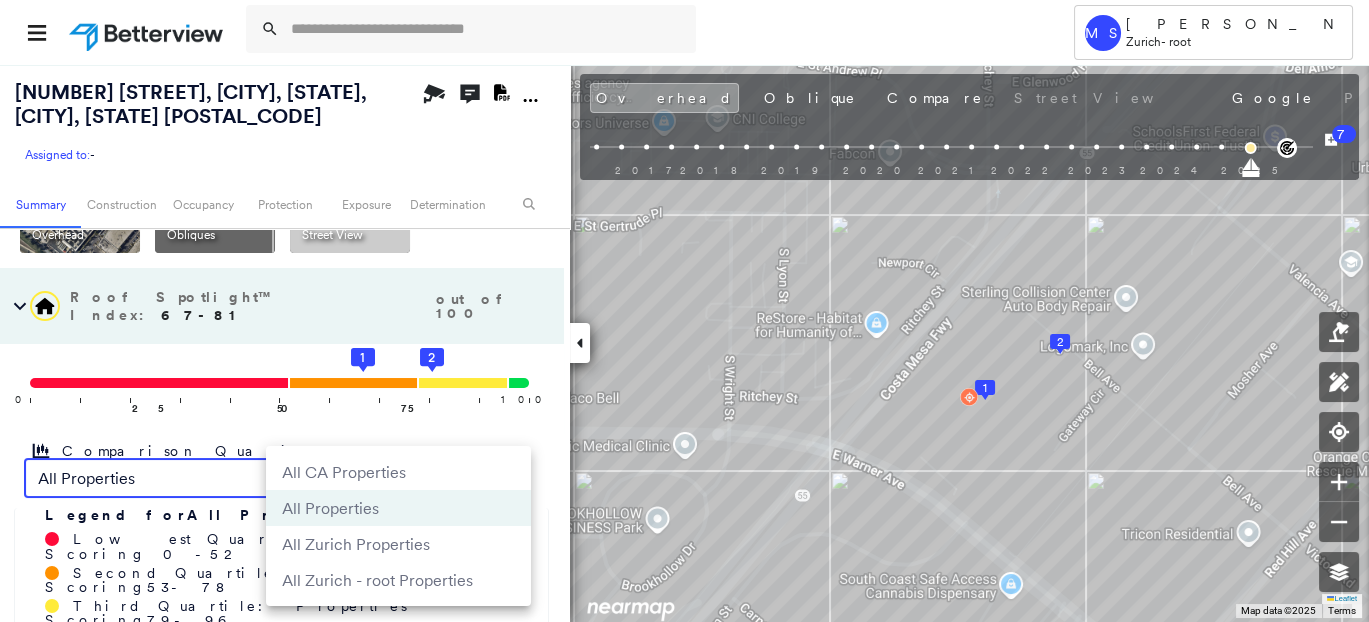 click on "All Zurich Properties" at bounding box center (398, 544) 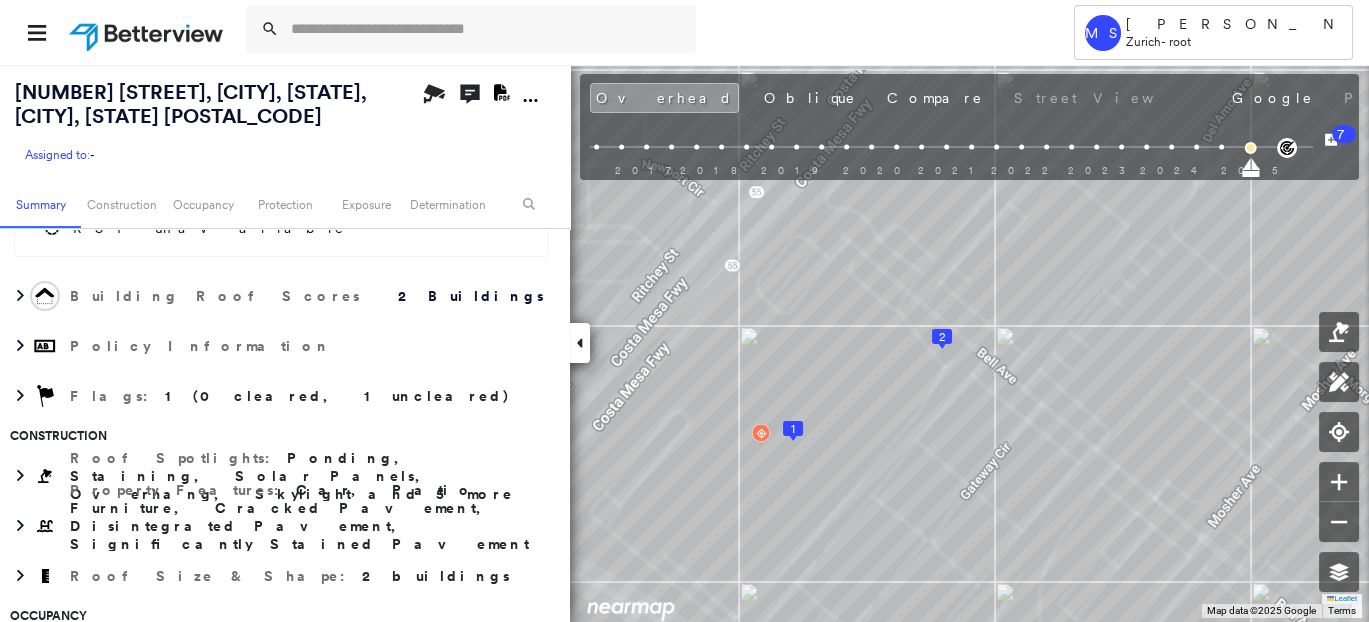 scroll, scrollTop: 444, scrollLeft: 0, axis: vertical 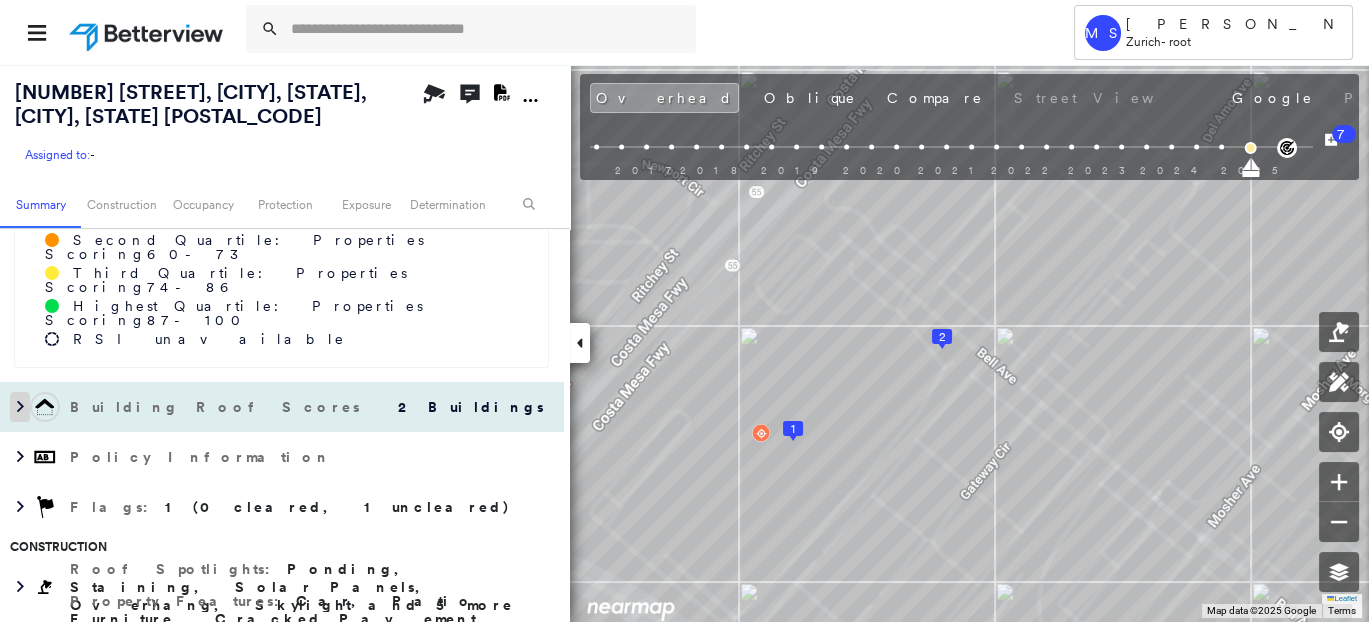 click 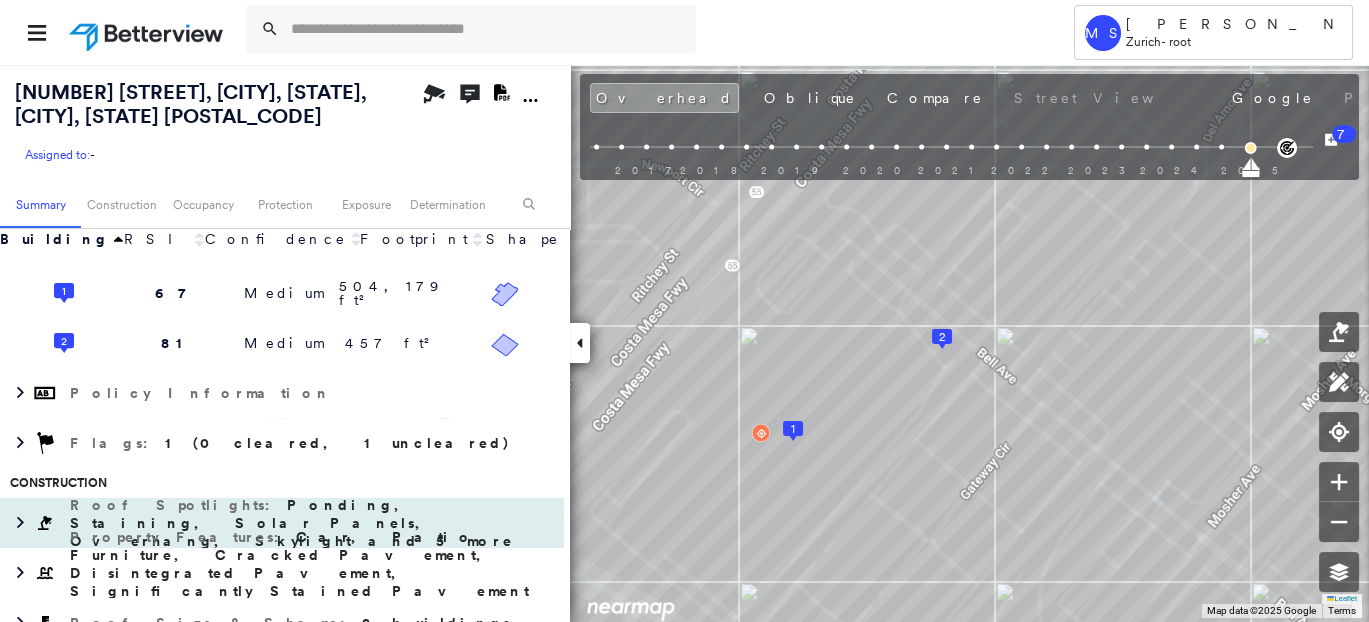 scroll, scrollTop: 777, scrollLeft: 0, axis: vertical 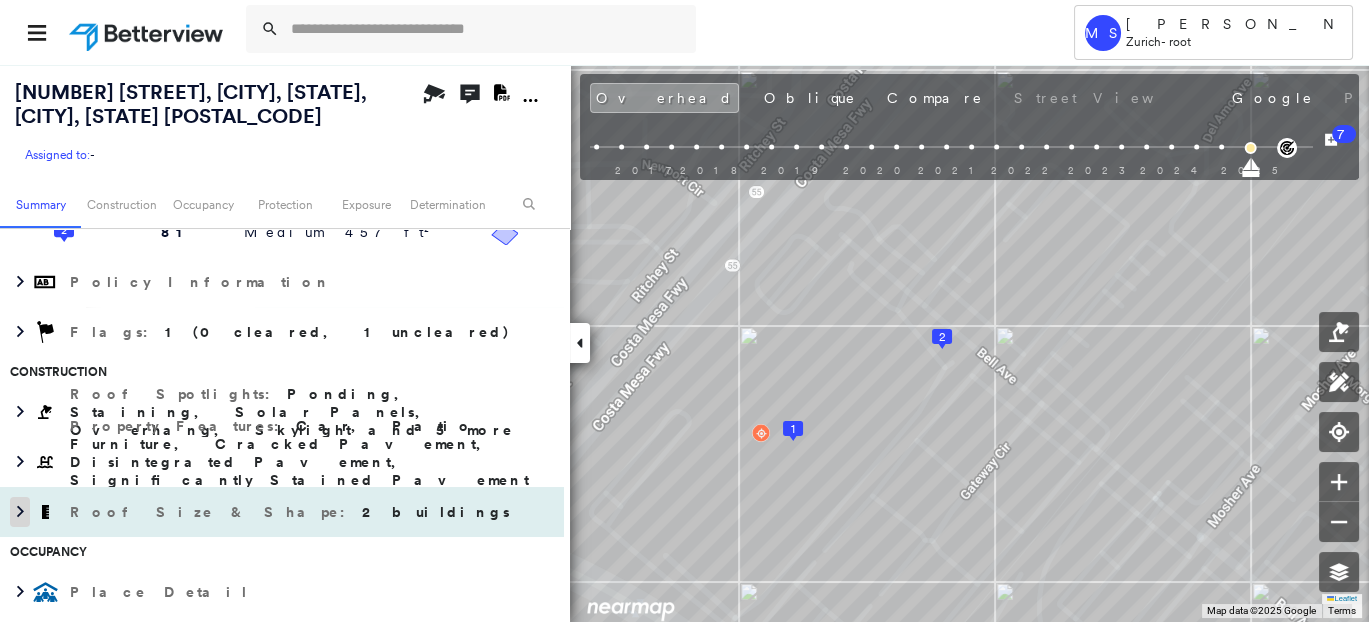 click 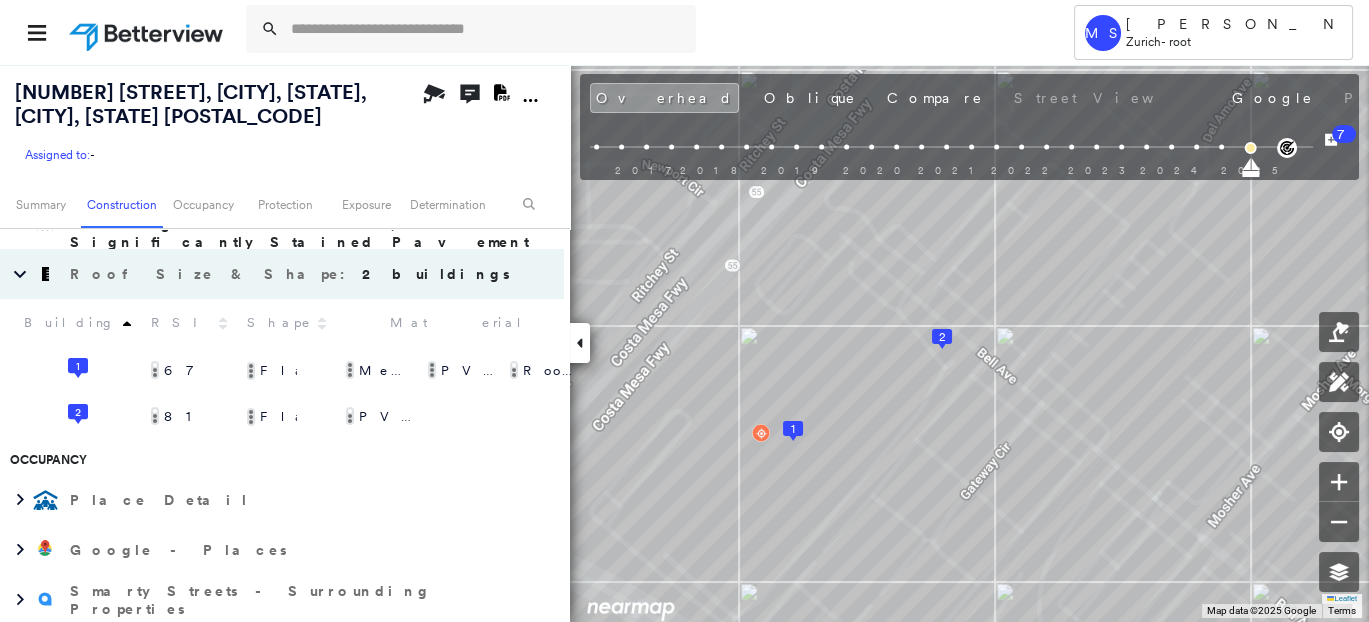 scroll, scrollTop: 1111, scrollLeft: 0, axis: vertical 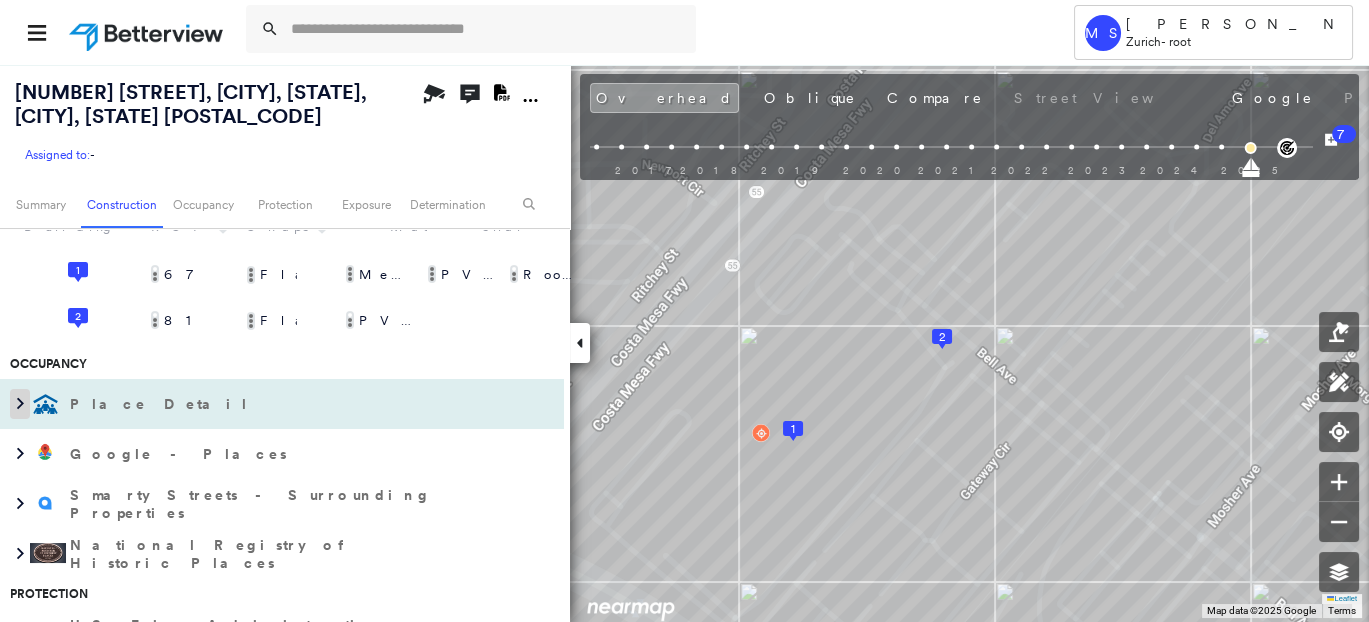 click at bounding box center (20, 404) 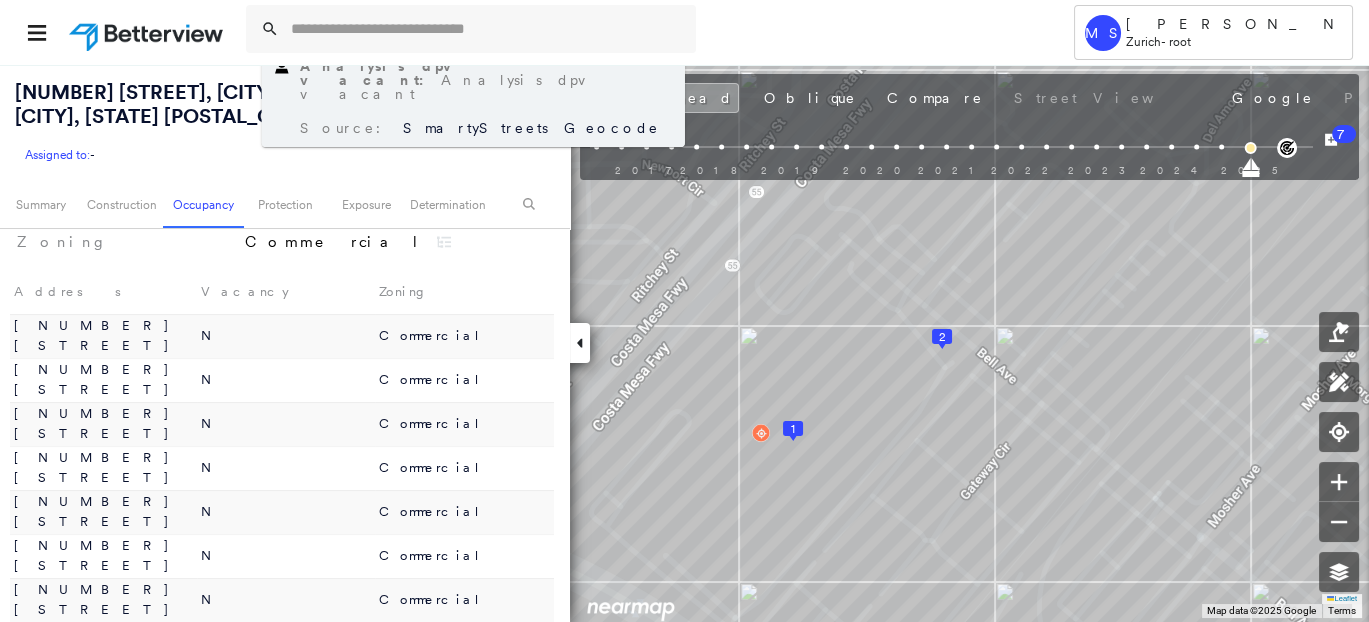 scroll, scrollTop: 1666, scrollLeft: 0, axis: vertical 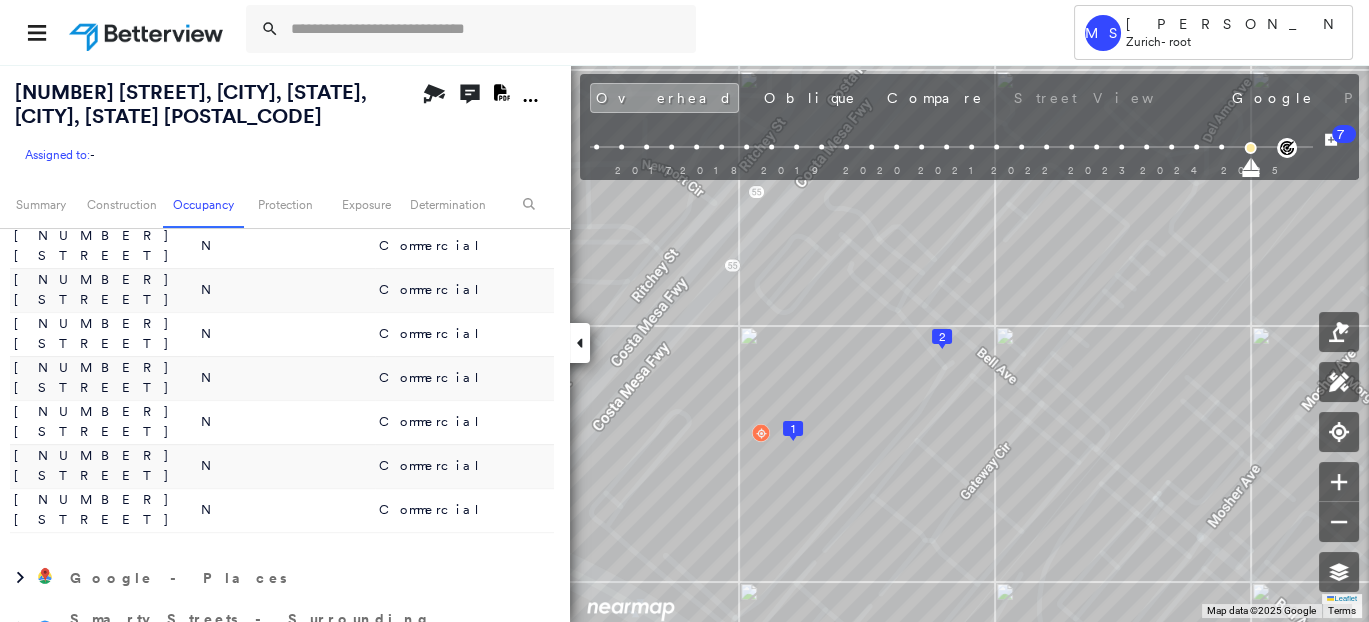 click 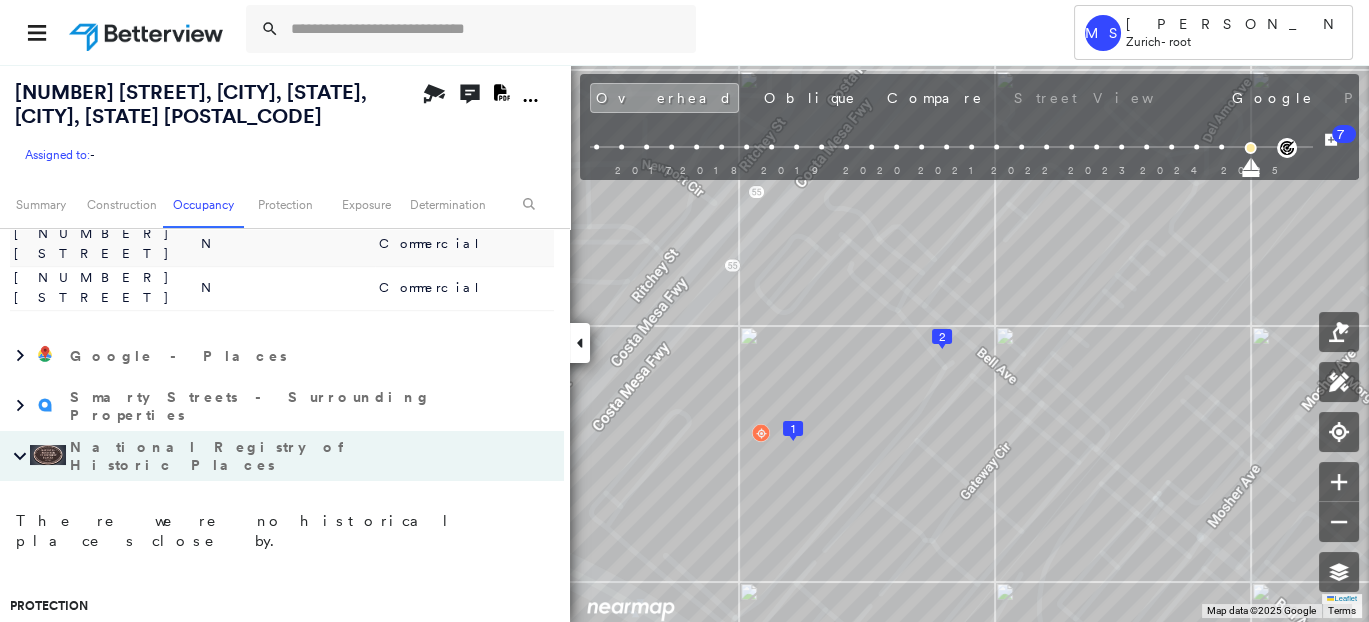 scroll, scrollTop: 2000, scrollLeft: 0, axis: vertical 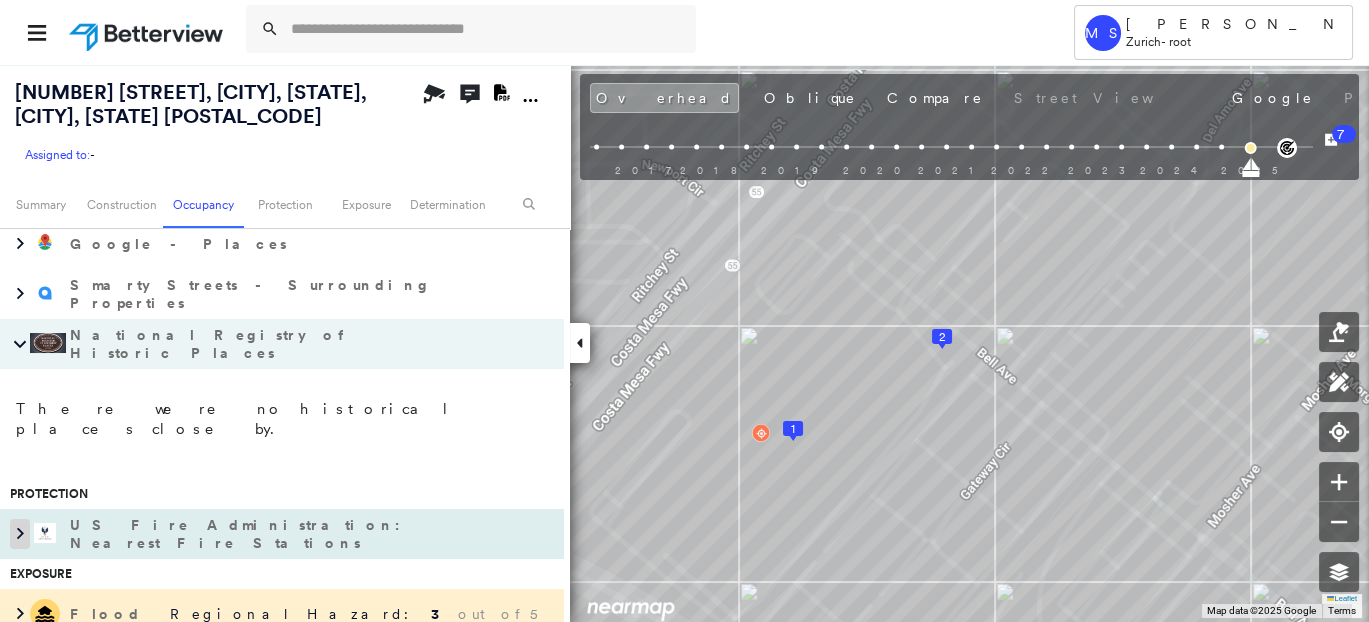 click at bounding box center (20, 534) 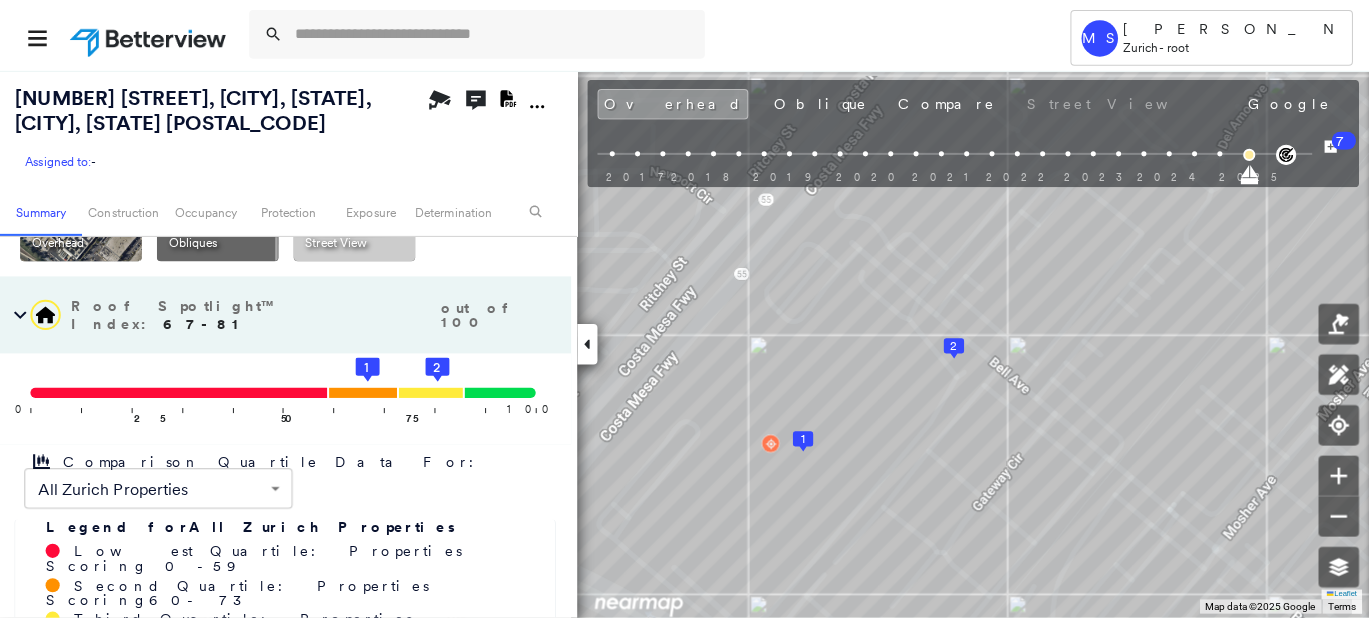 scroll, scrollTop: 0, scrollLeft: 0, axis: both 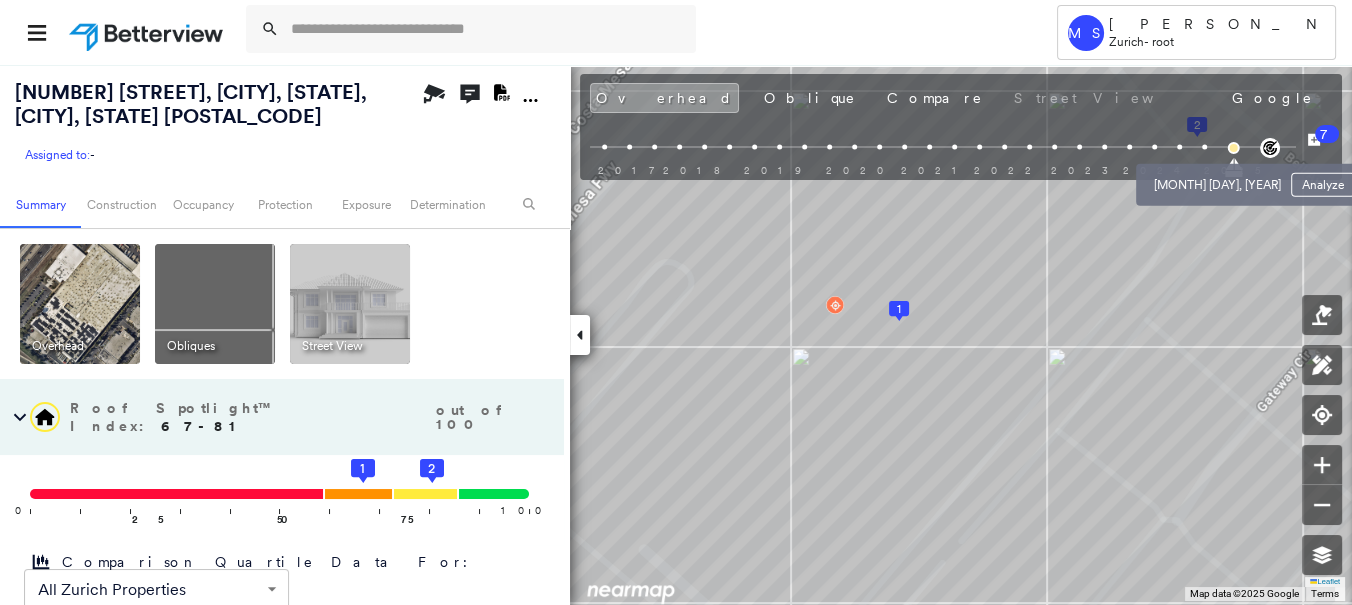 click at bounding box center [1204, 147] 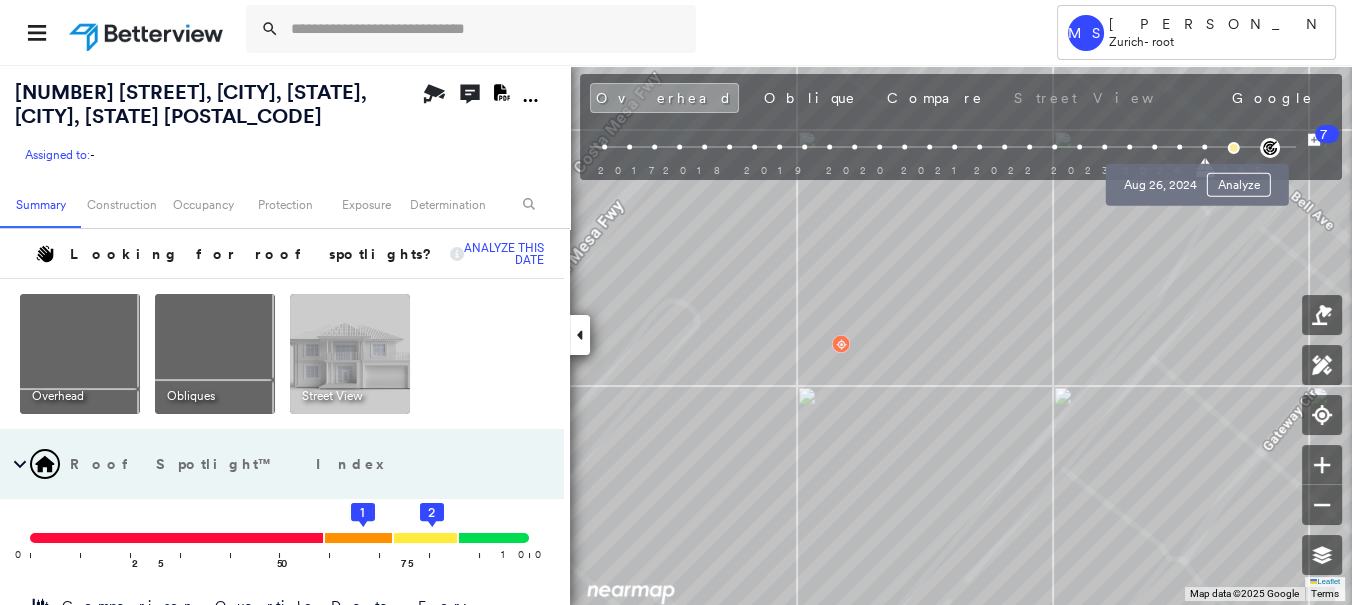 click at bounding box center (1179, 147) 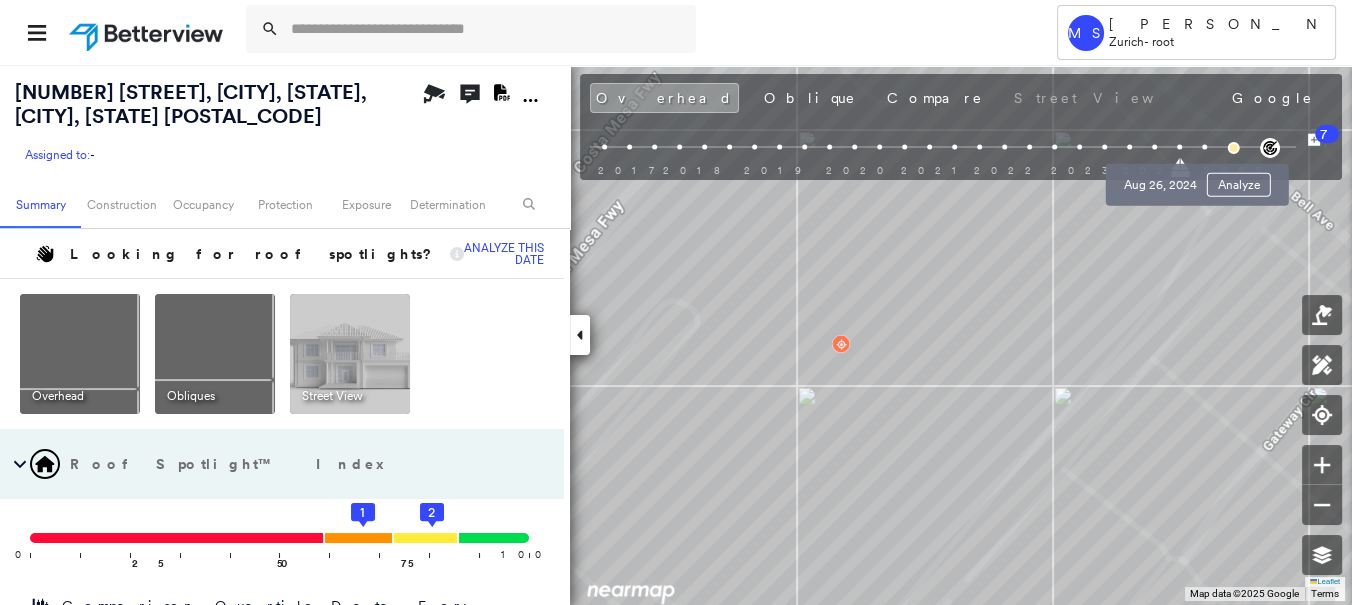 click on "[DATE] Analyze" at bounding box center (1197, 179) 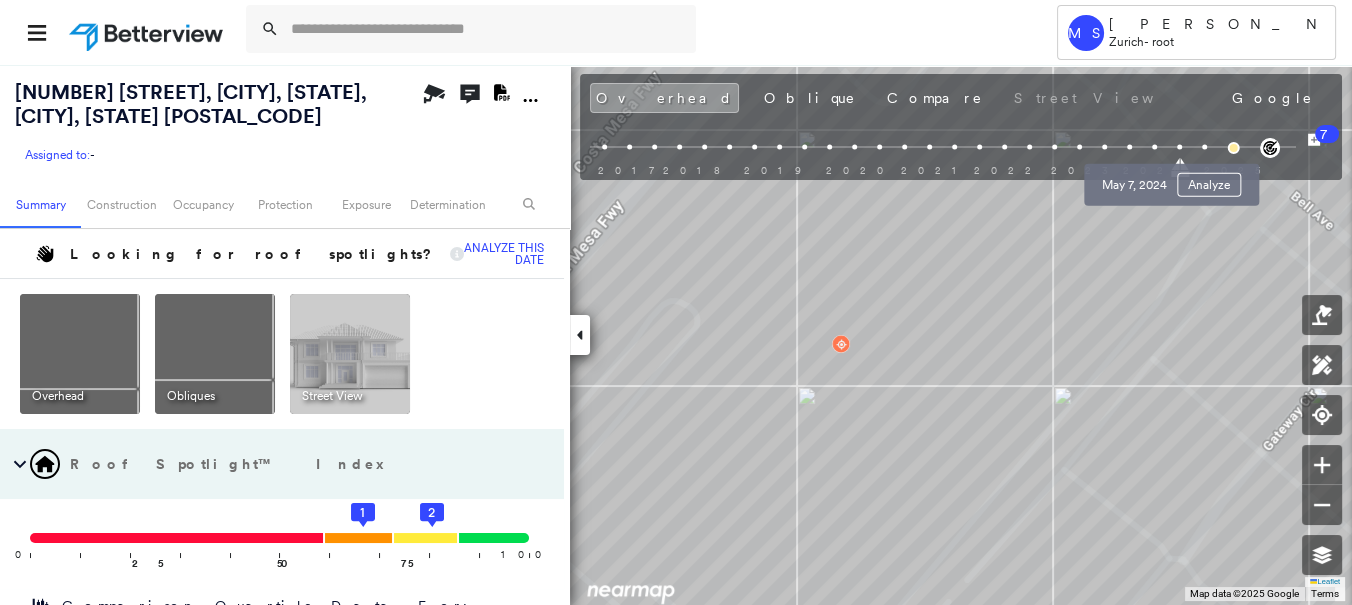 click at bounding box center (1154, 147) 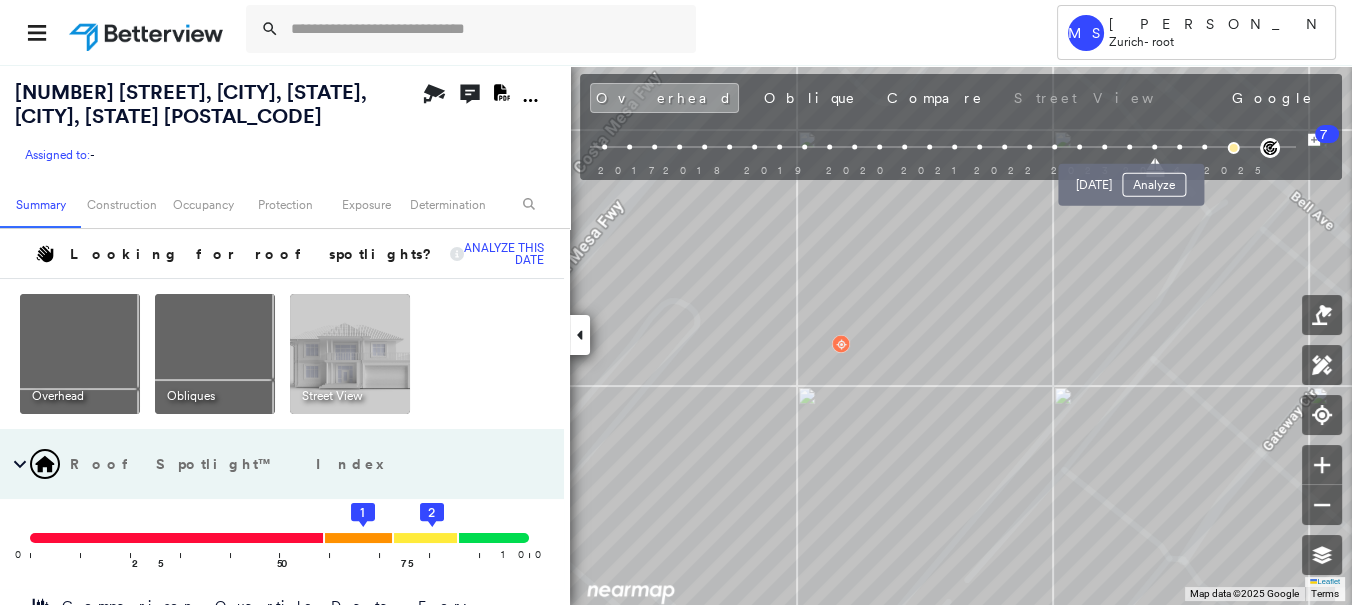 click at bounding box center (1129, 147) 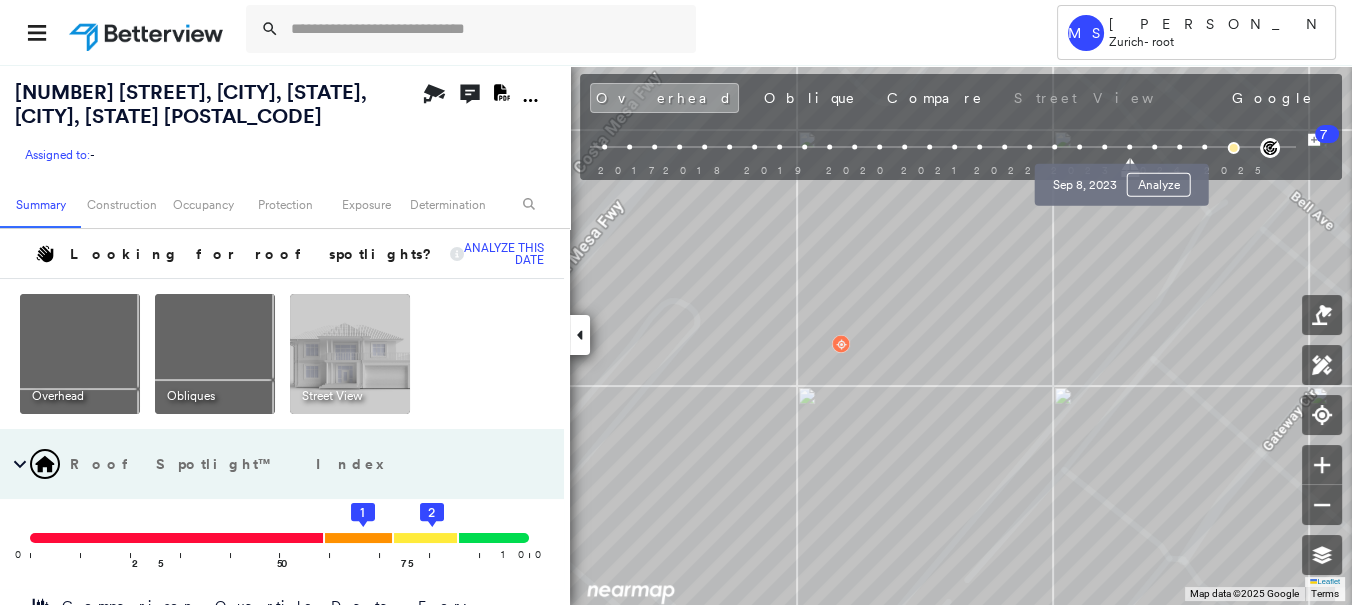 click at bounding box center (1104, 147) 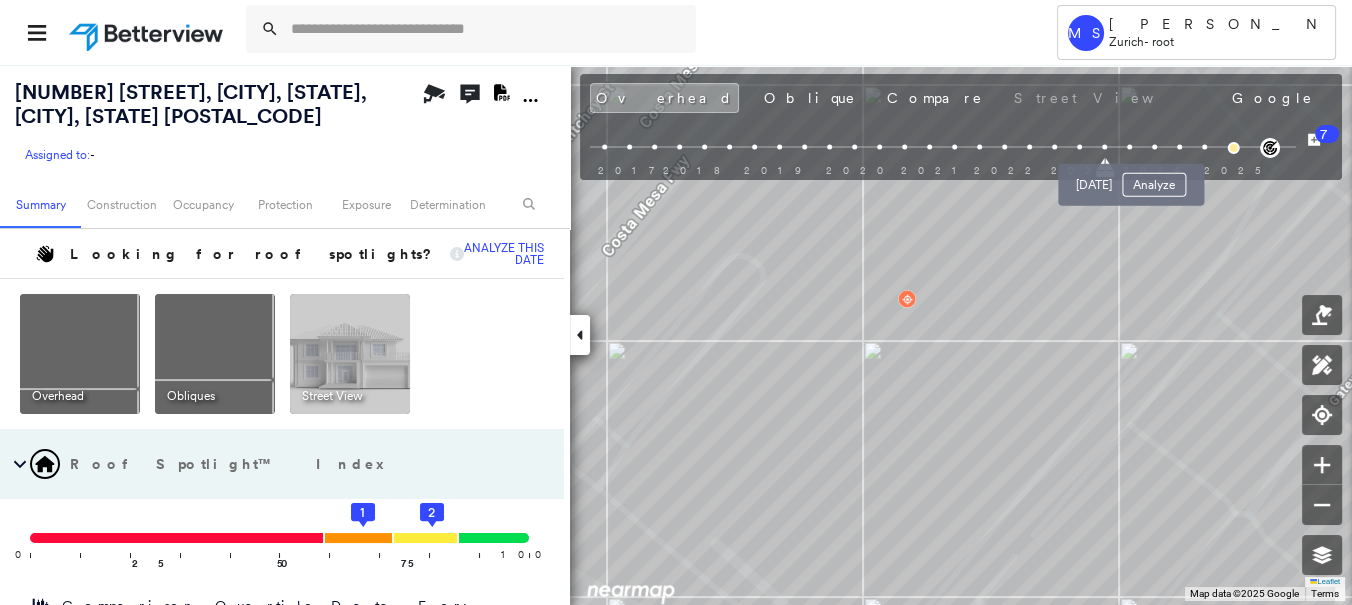 click at bounding box center [1129, 147] 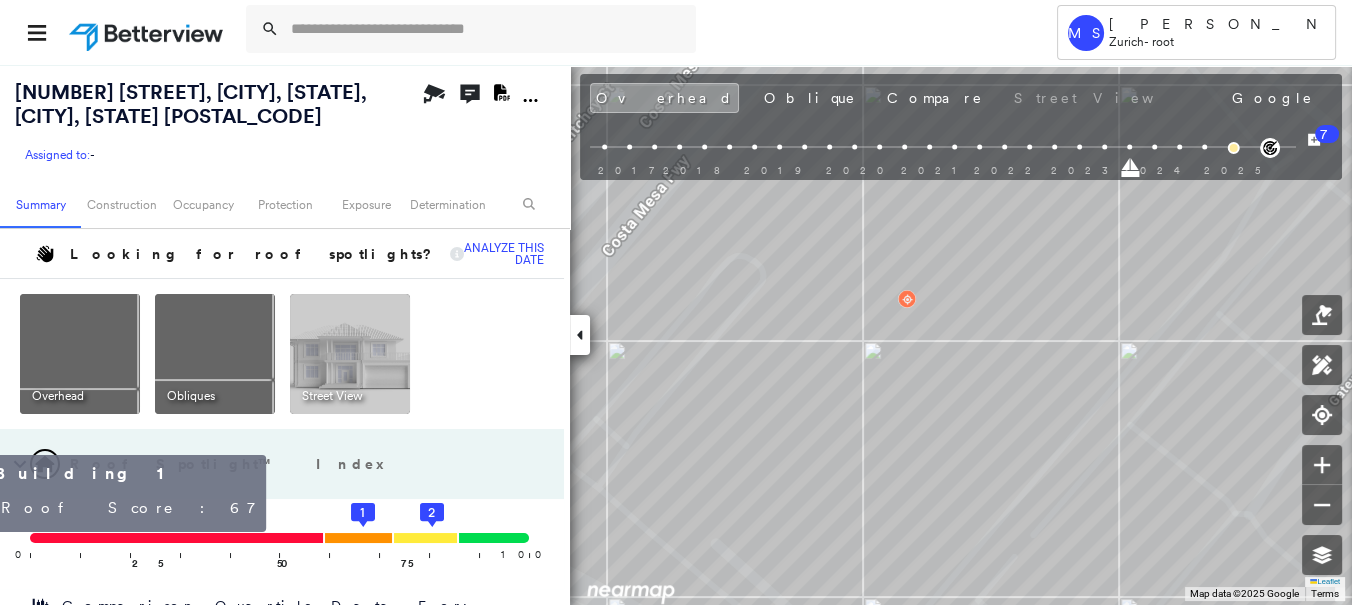 click on "1" 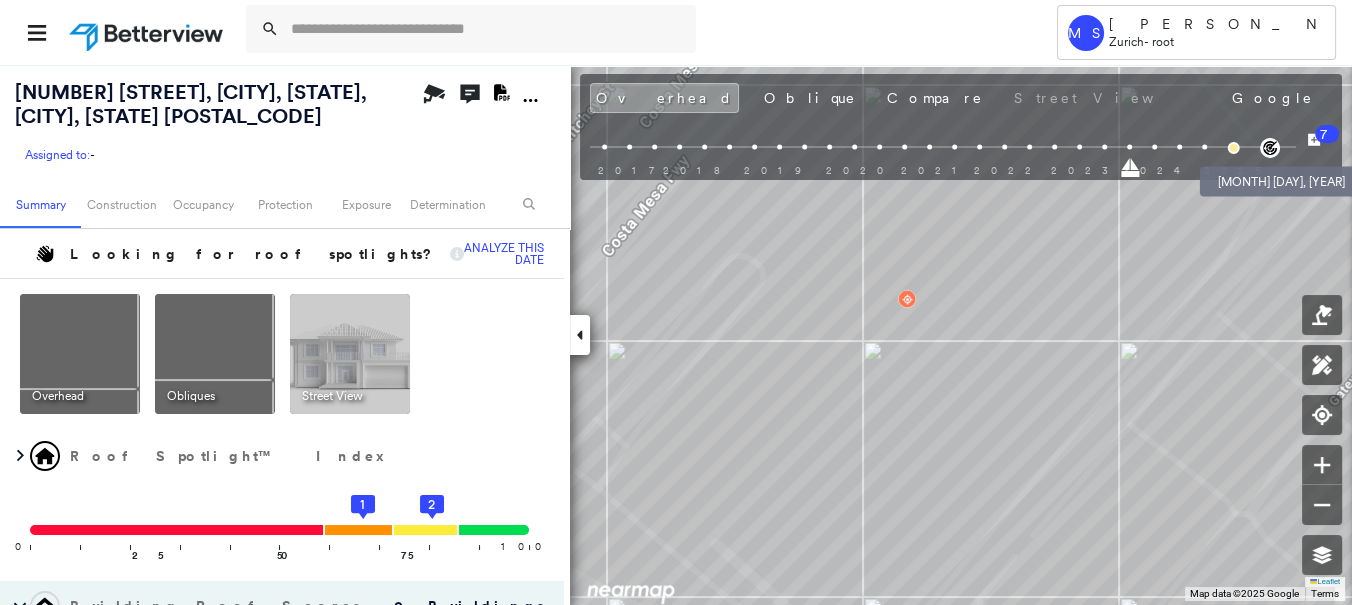 click at bounding box center [1233, 148] 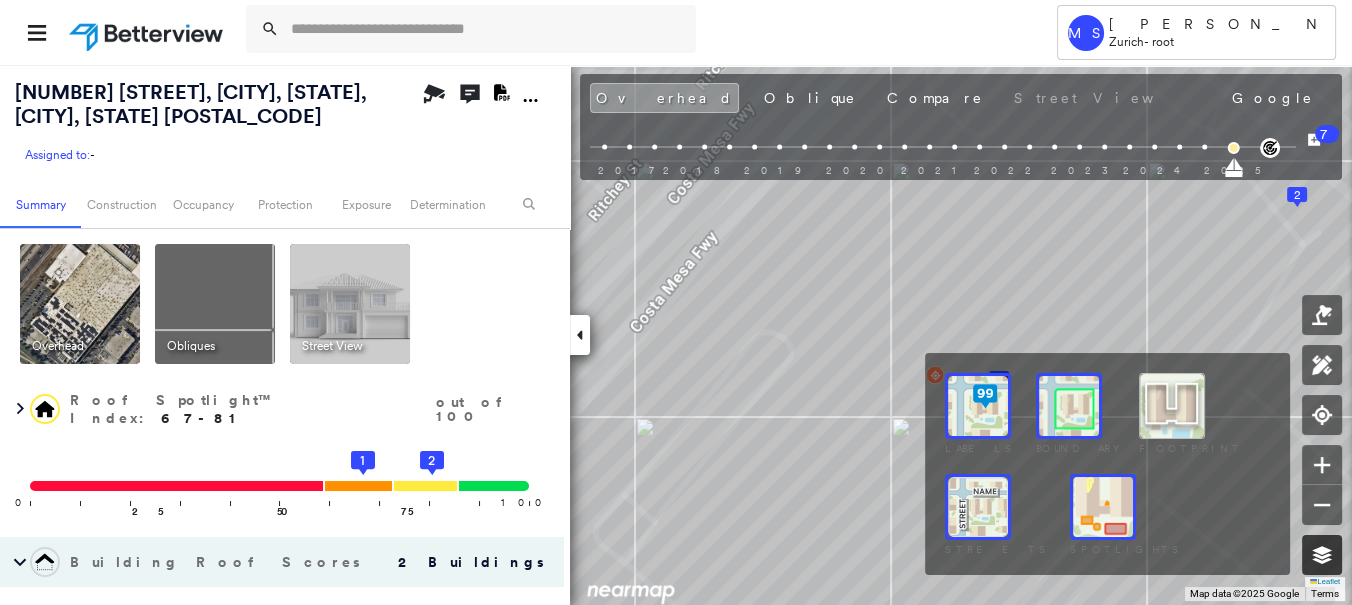 click 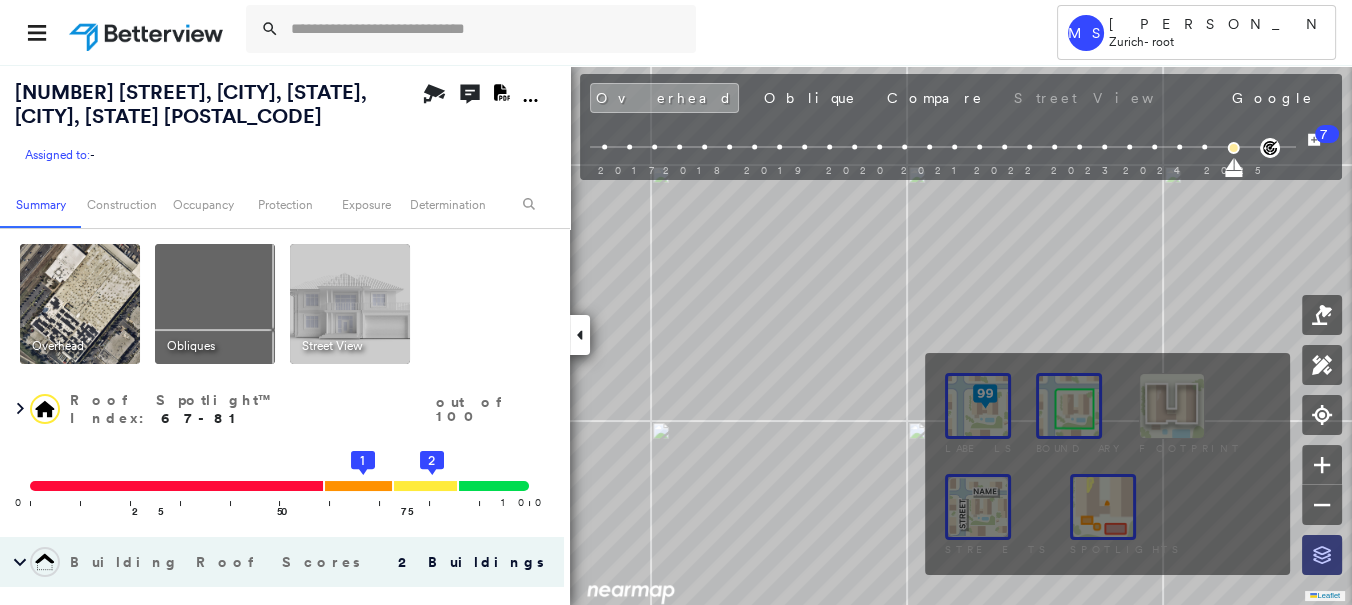 click 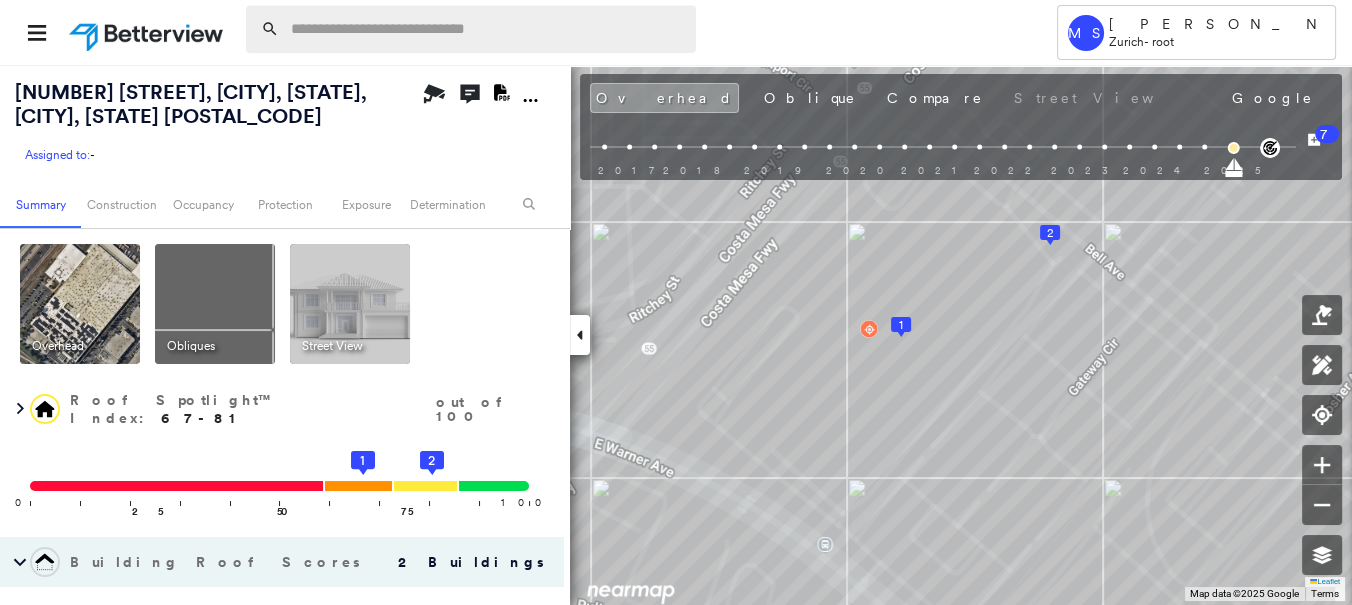 click at bounding box center [487, 29] 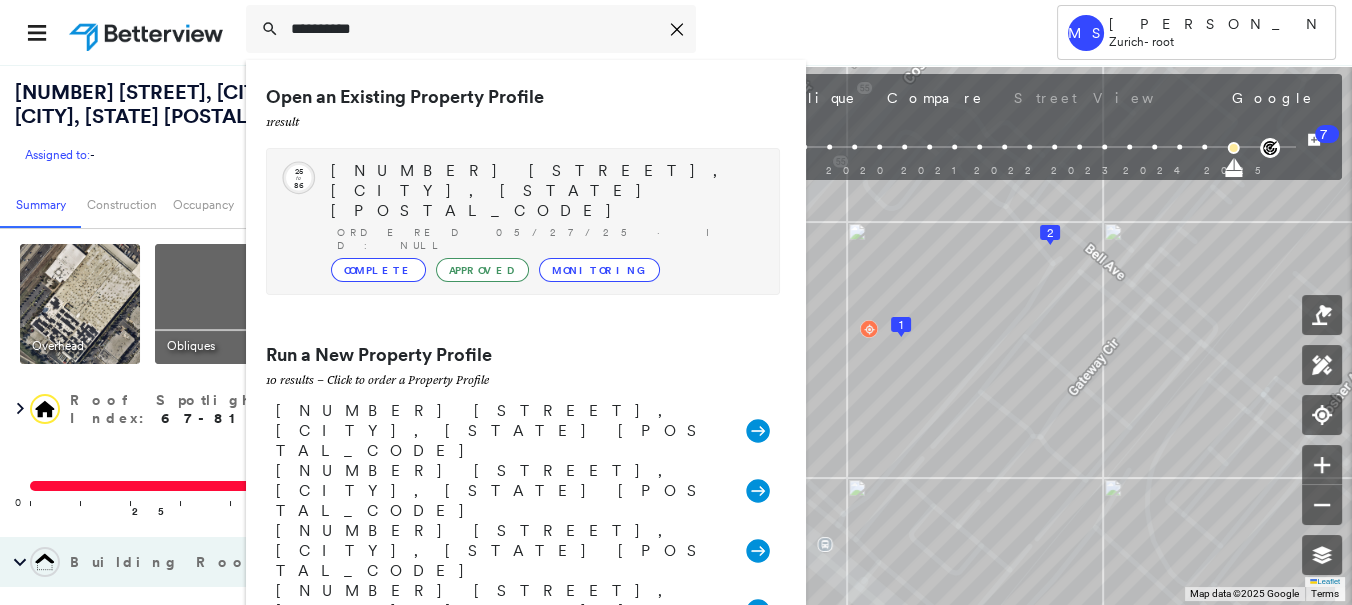 type on "**********" 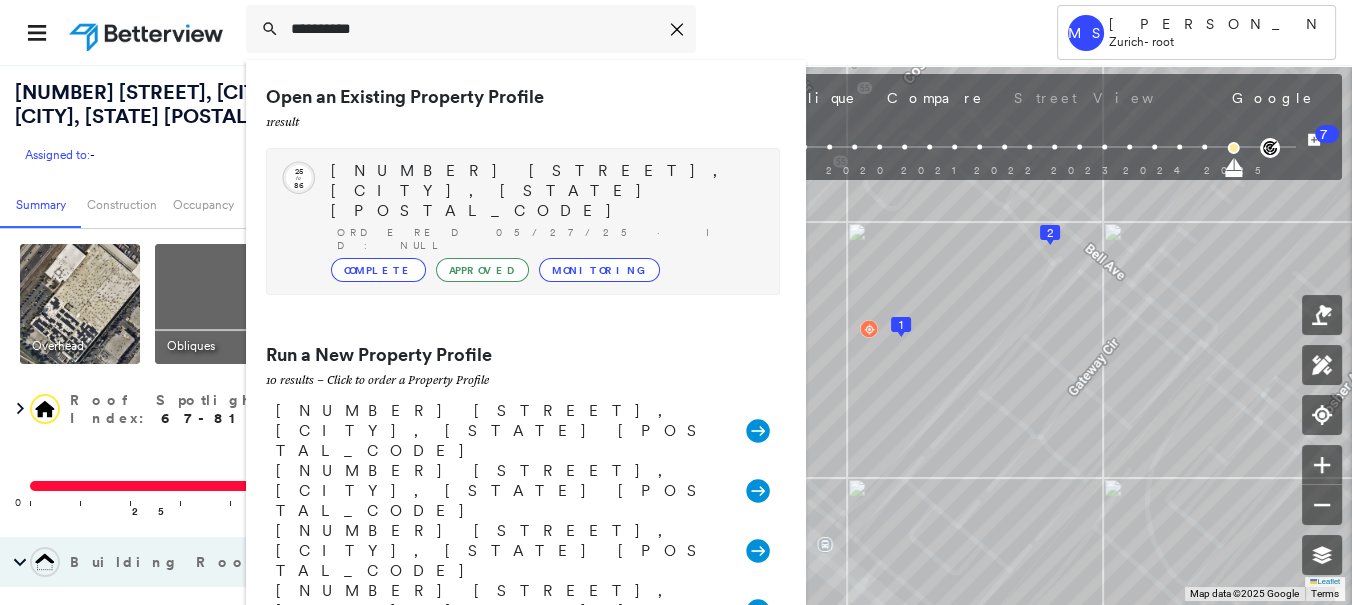 click on "[NUMBER] [STREET], [CITY], [STATE] [POSTAL_CODE]" at bounding box center [545, 191] 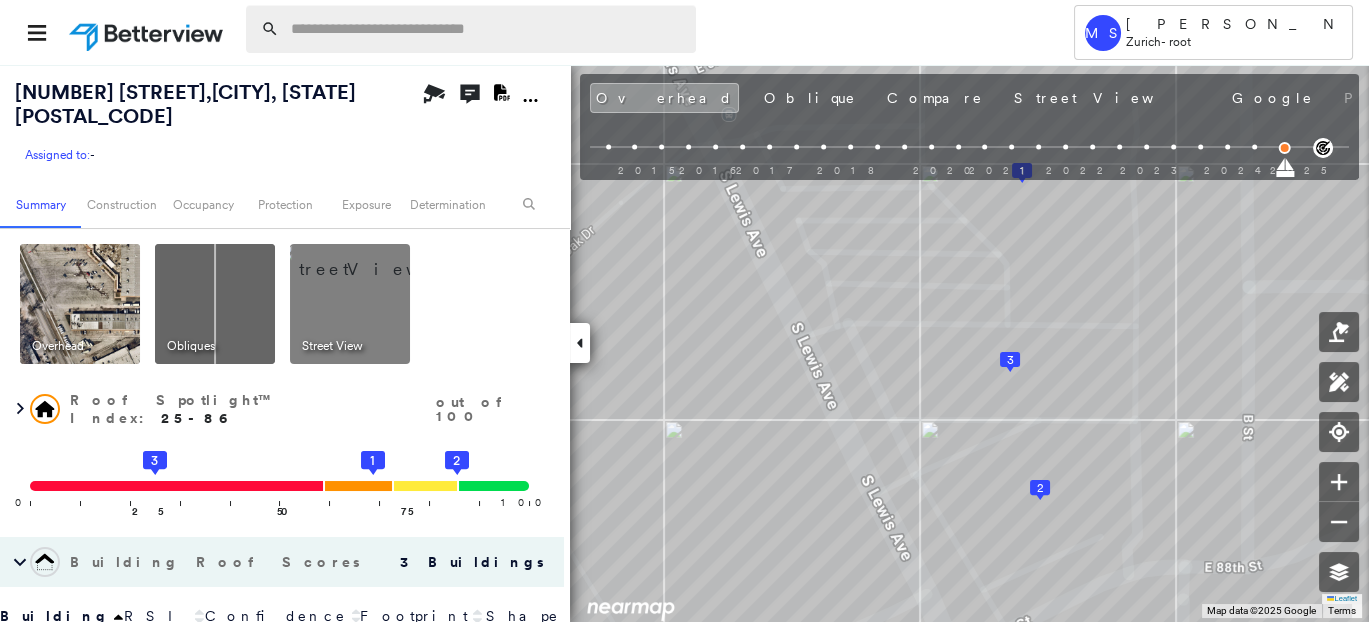 click at bounding box center (487, 29) 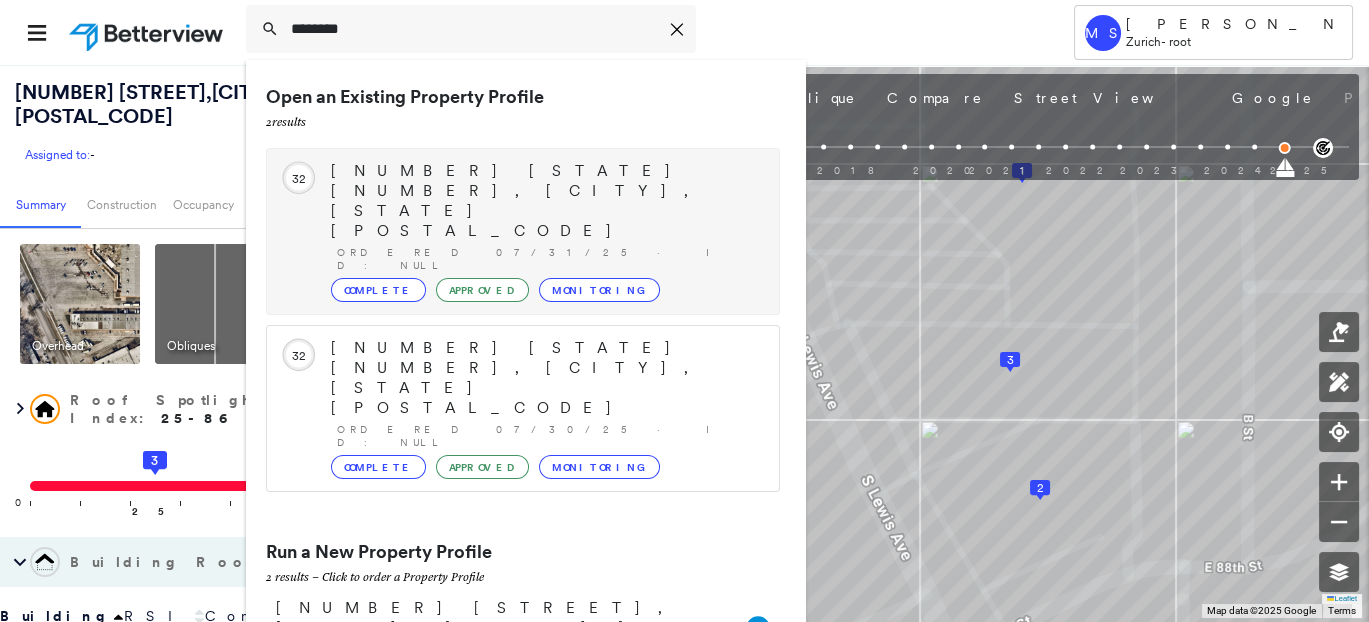 type on "********" 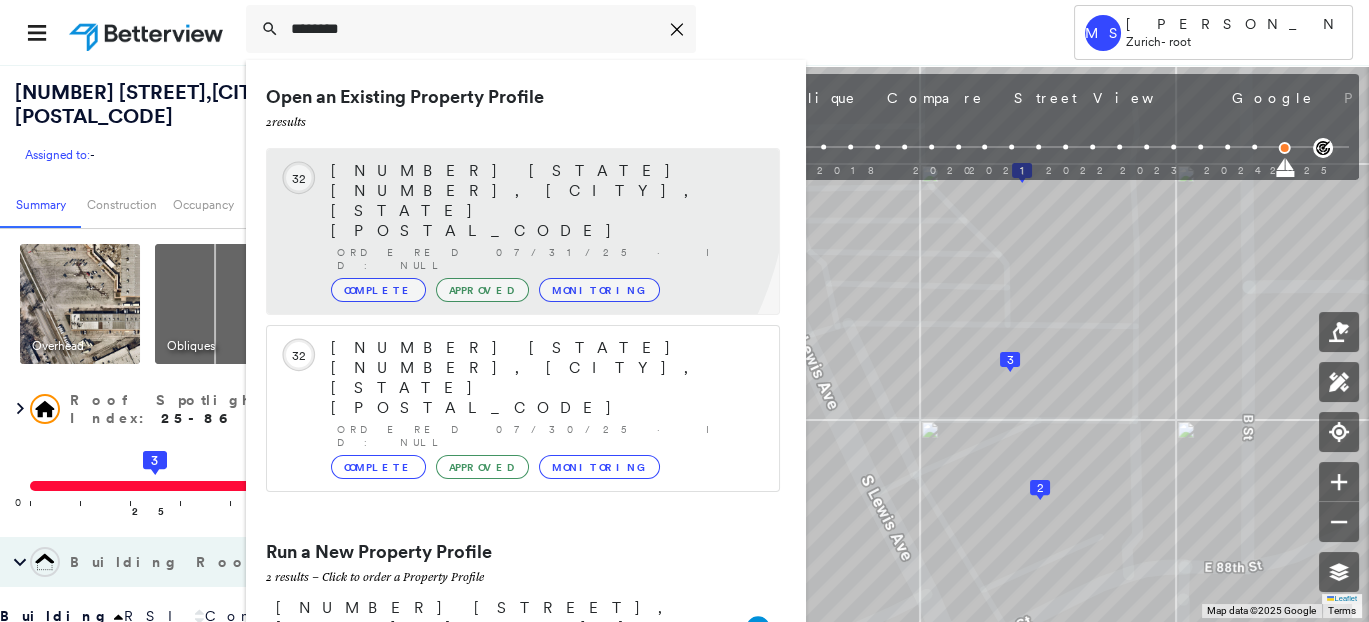 click on "[NUMBER] [STATE] [NUMBER], [CITY], [STATE] [POSTAL_CODE]" at bounding box center [545, 201] 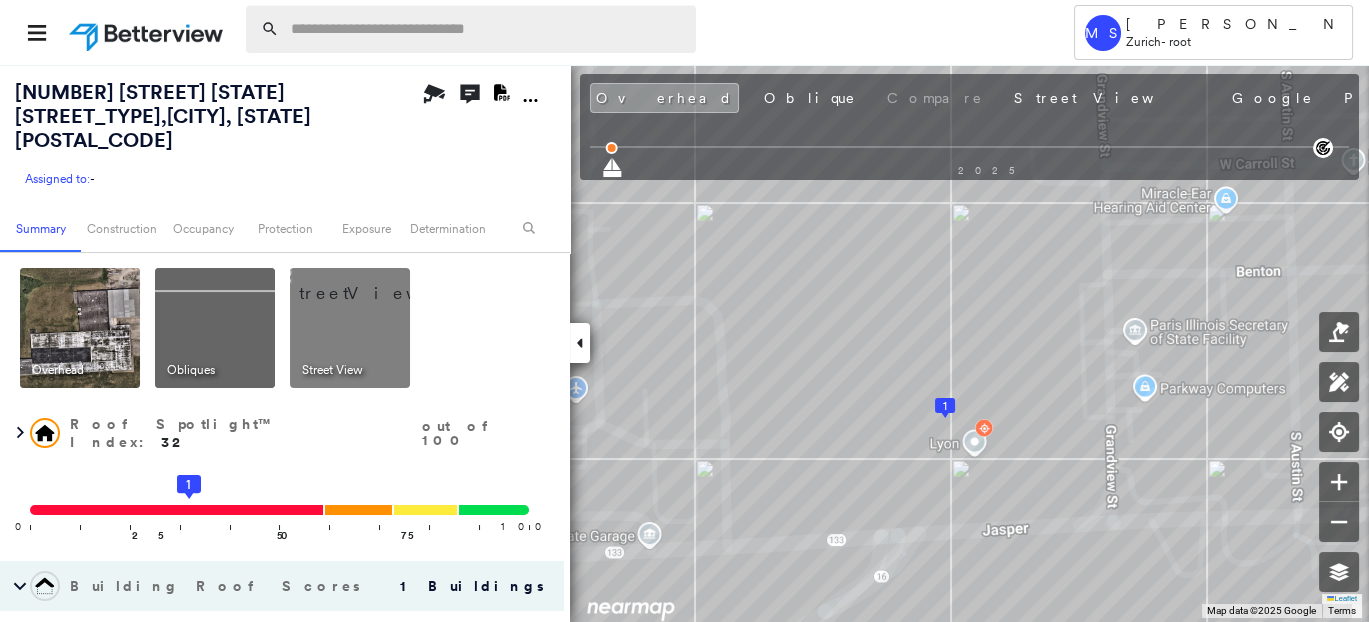 click at bounding box center [487, 29] 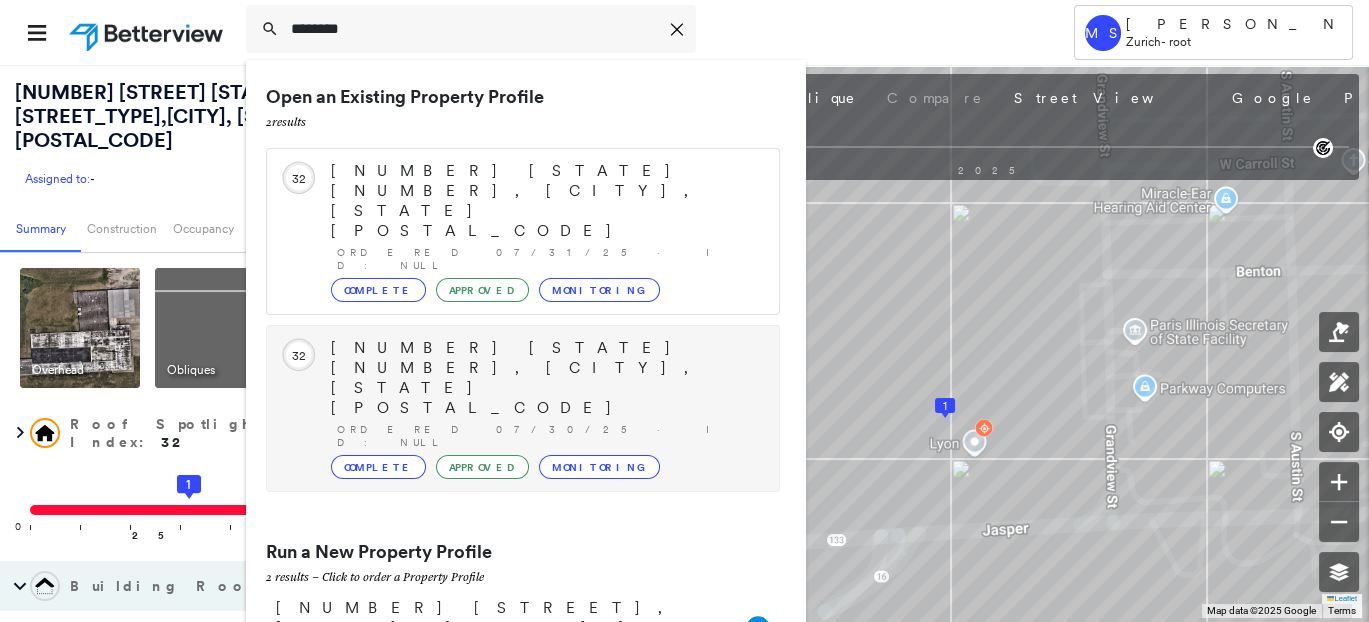 type on "********" 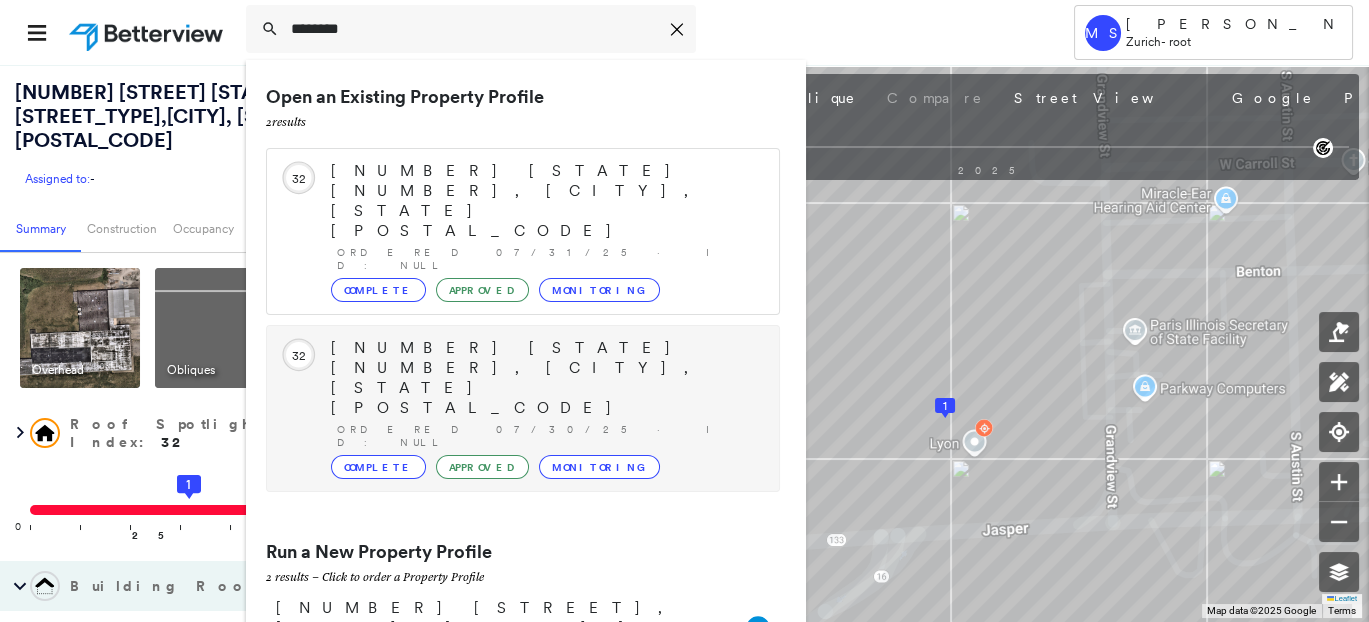 click on "[NUMBER] [STATE] [NUMBER], [CITY], [STATE] [POSTAL_CODE]" at bounding box center [545, 378] 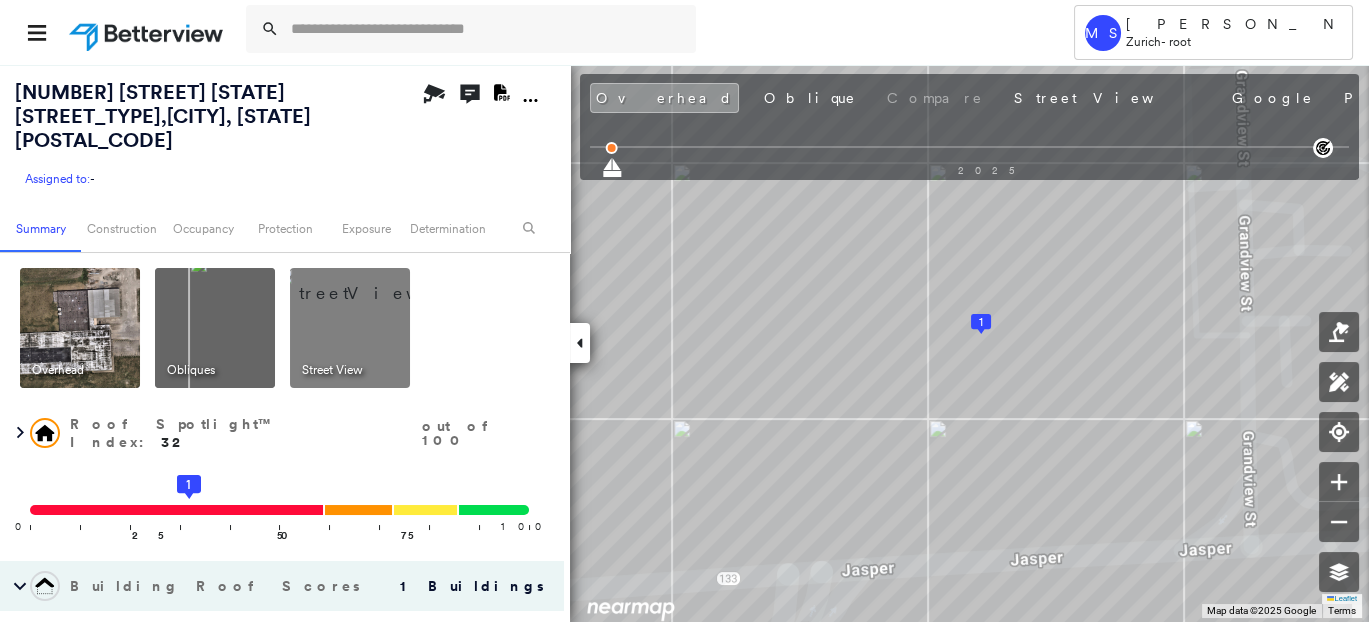 click at bounding box center (374, 283) 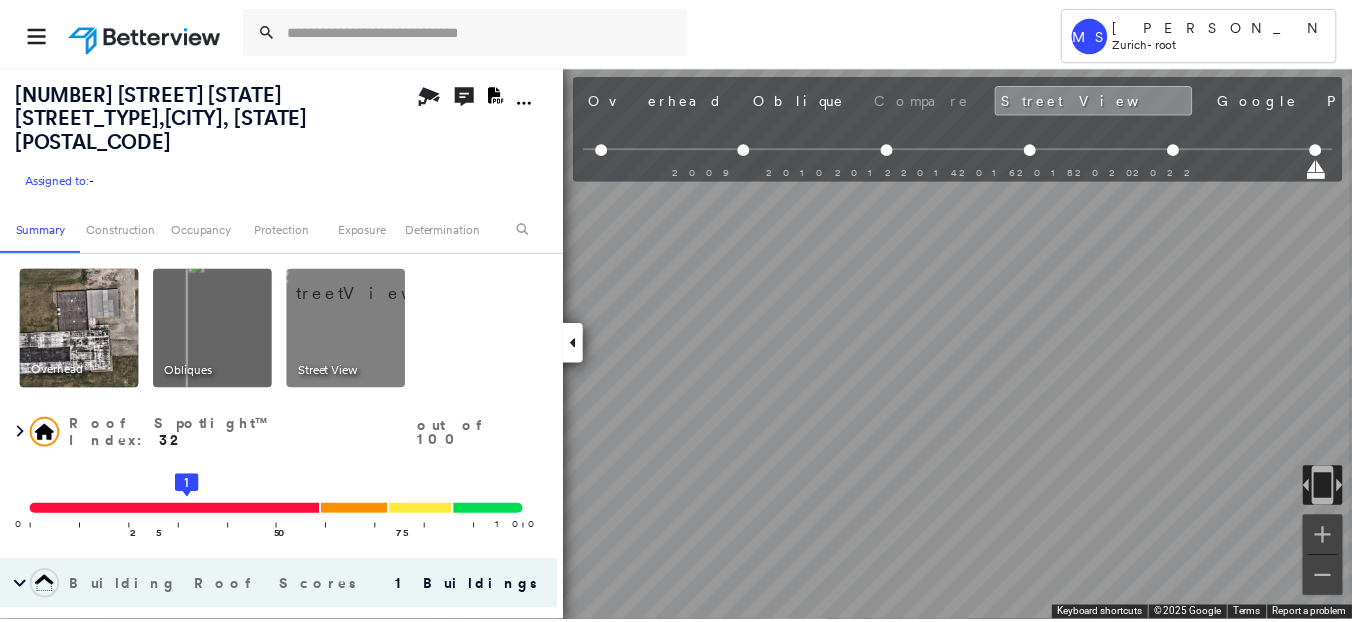 scroll, scrollTop: 0, scrollLeft: 228, axis: horizontal 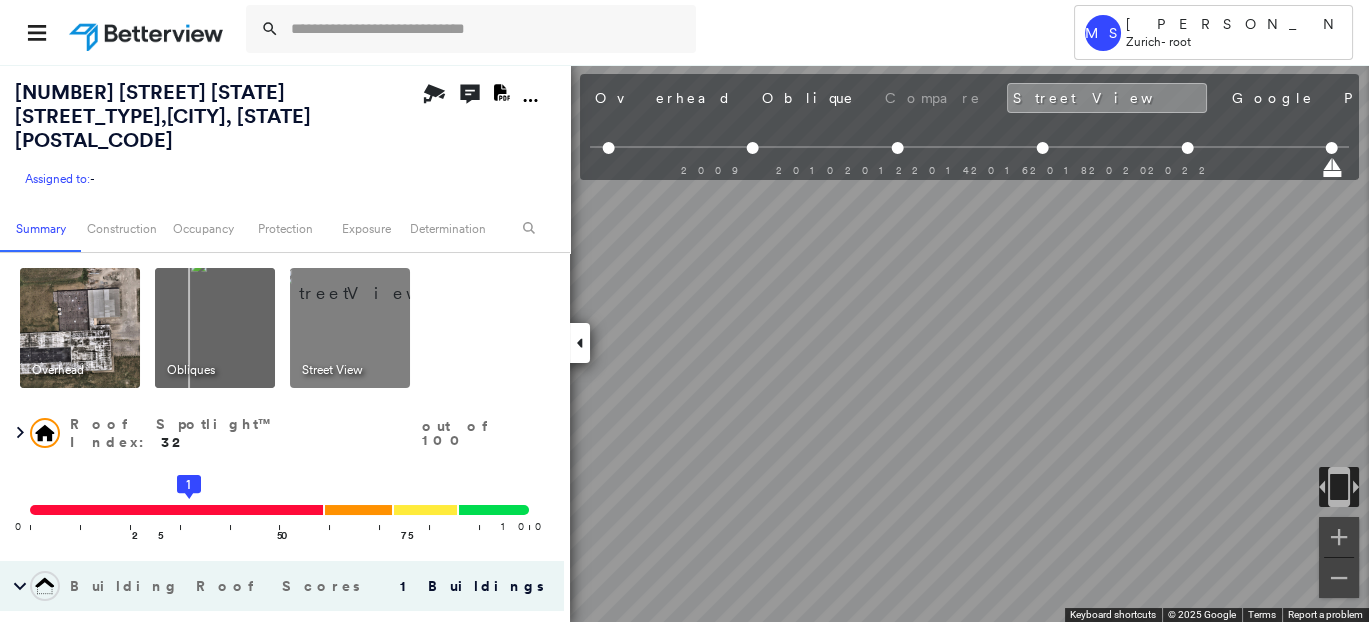 click at bounding box center [80, 328] 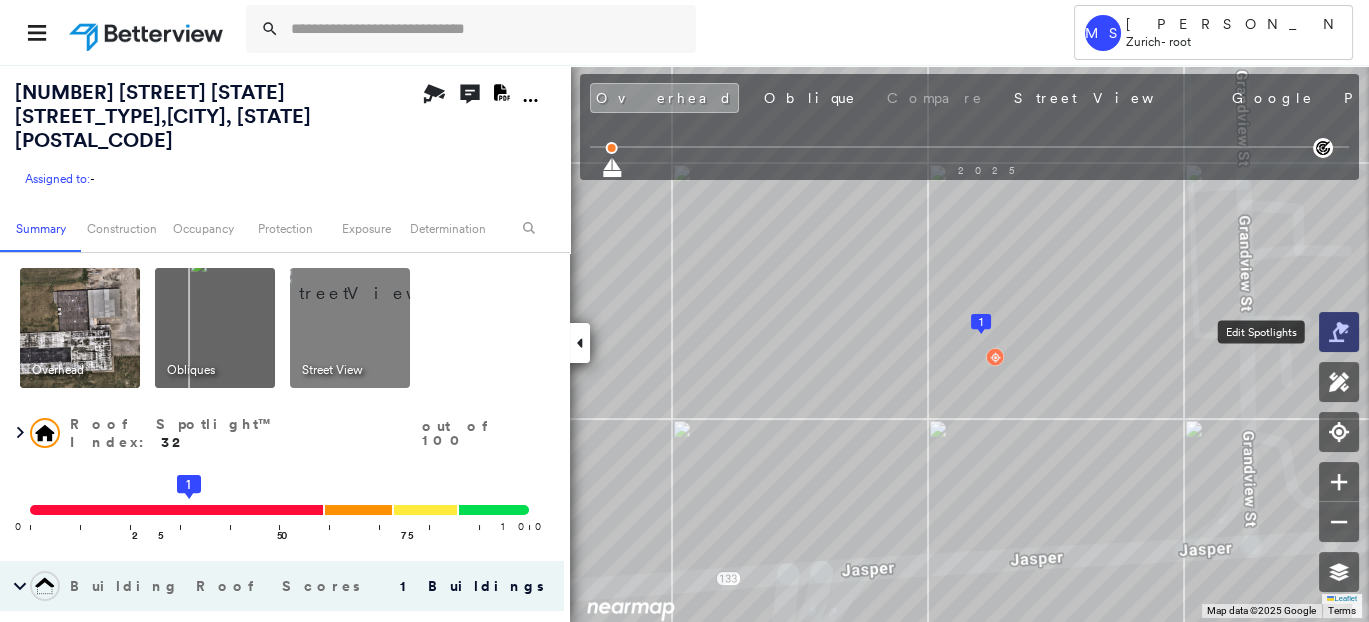 click 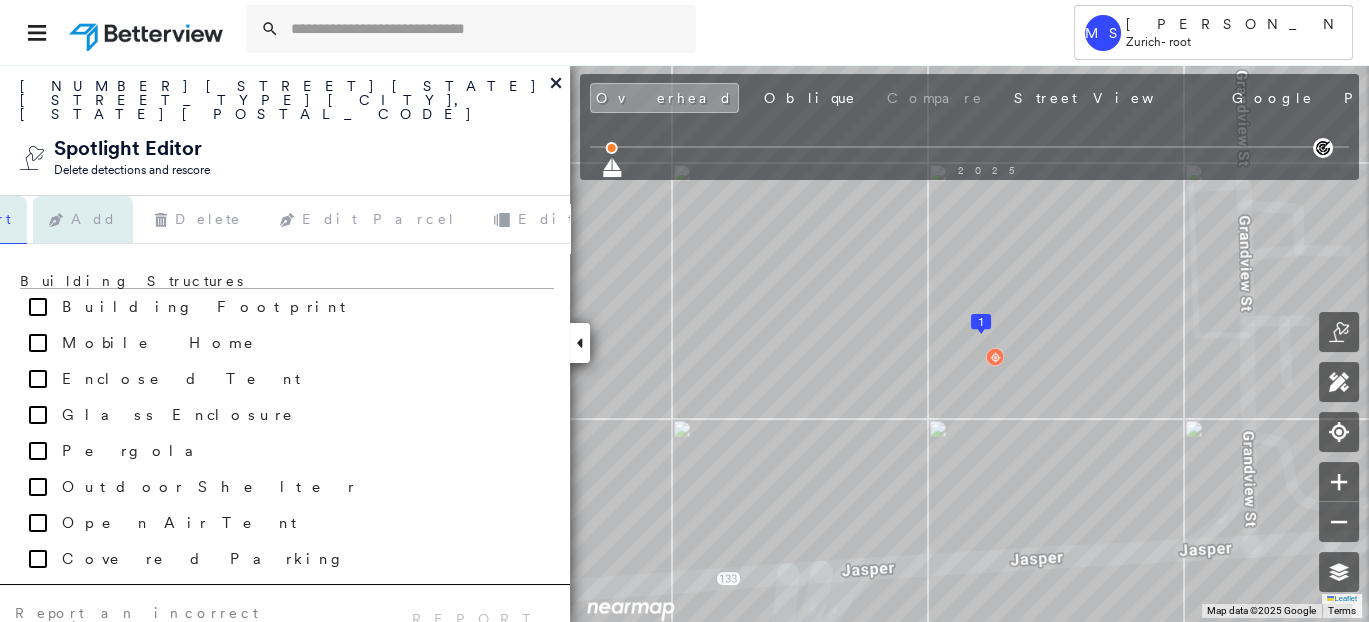 click on "Add" at bounding box center [83, 220] 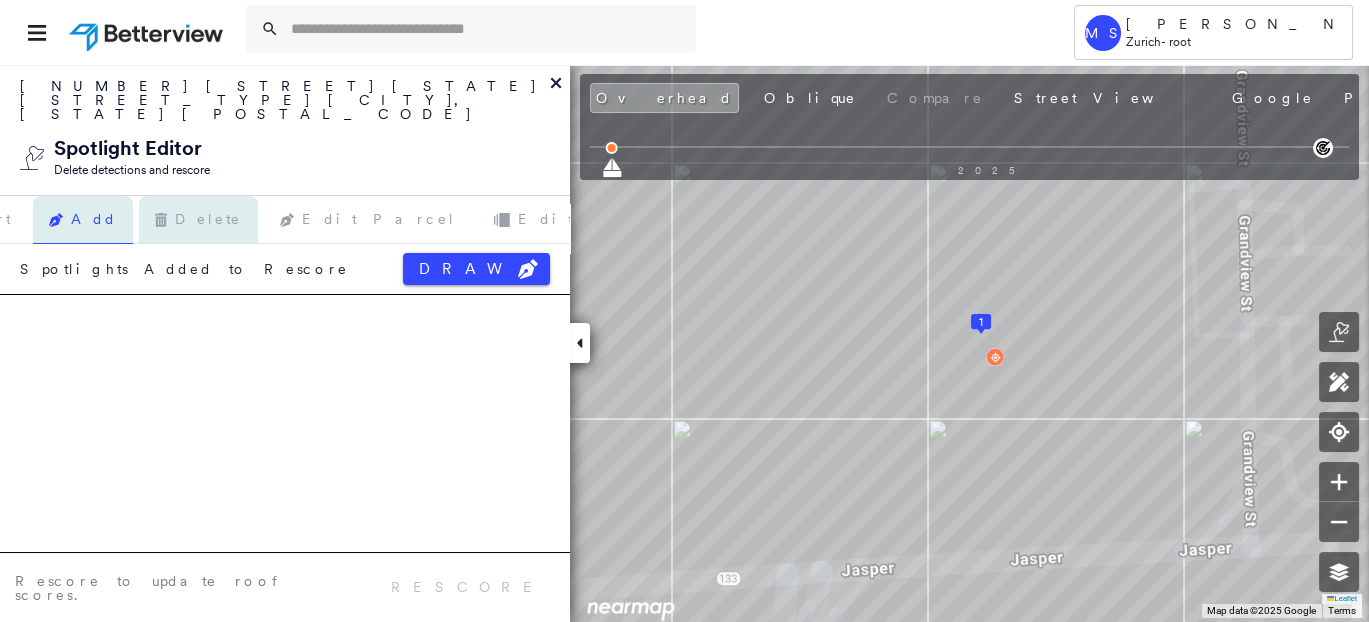 click on "Delete" at bounding box center [198, 220] 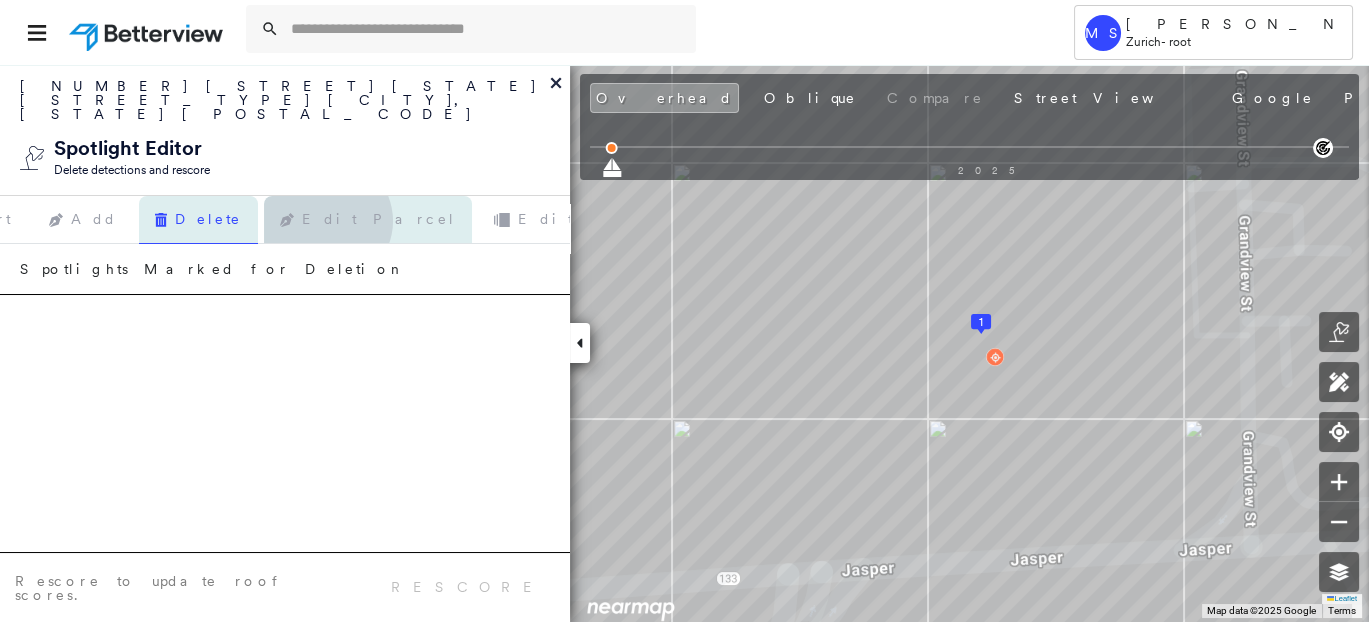 click on "Edit Parcel" at bounding box center (368, 220) 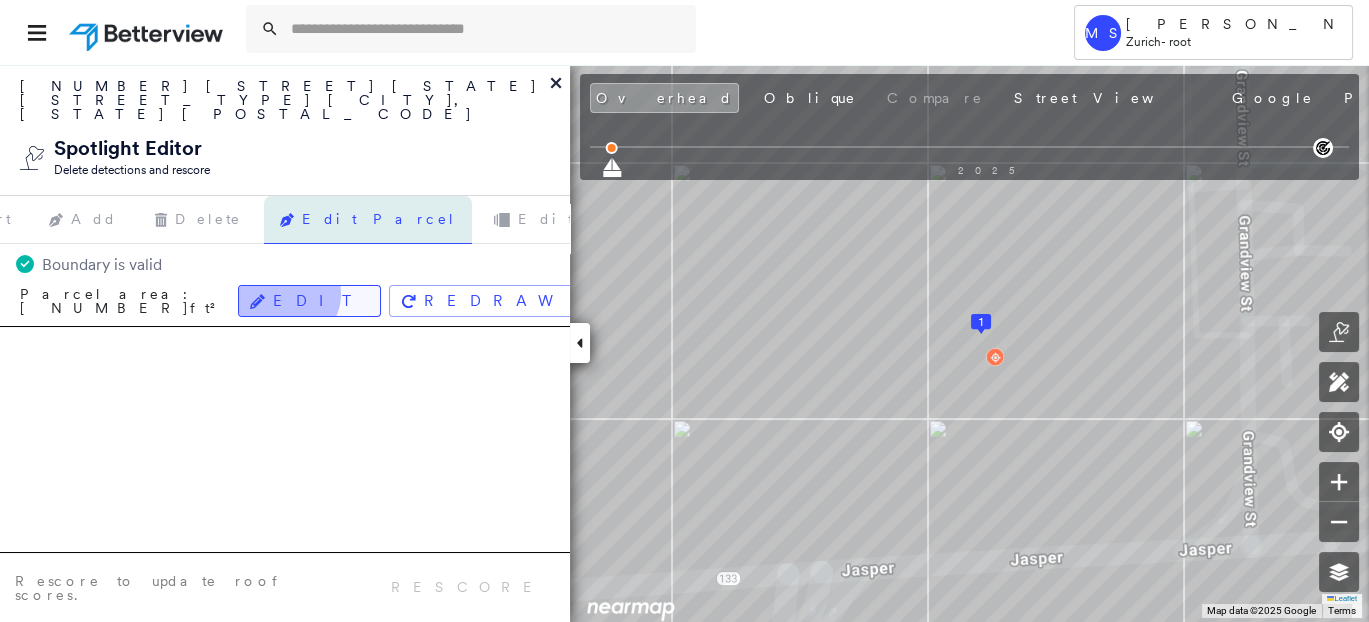 click on "Edit" at bounding box center [309, 301] 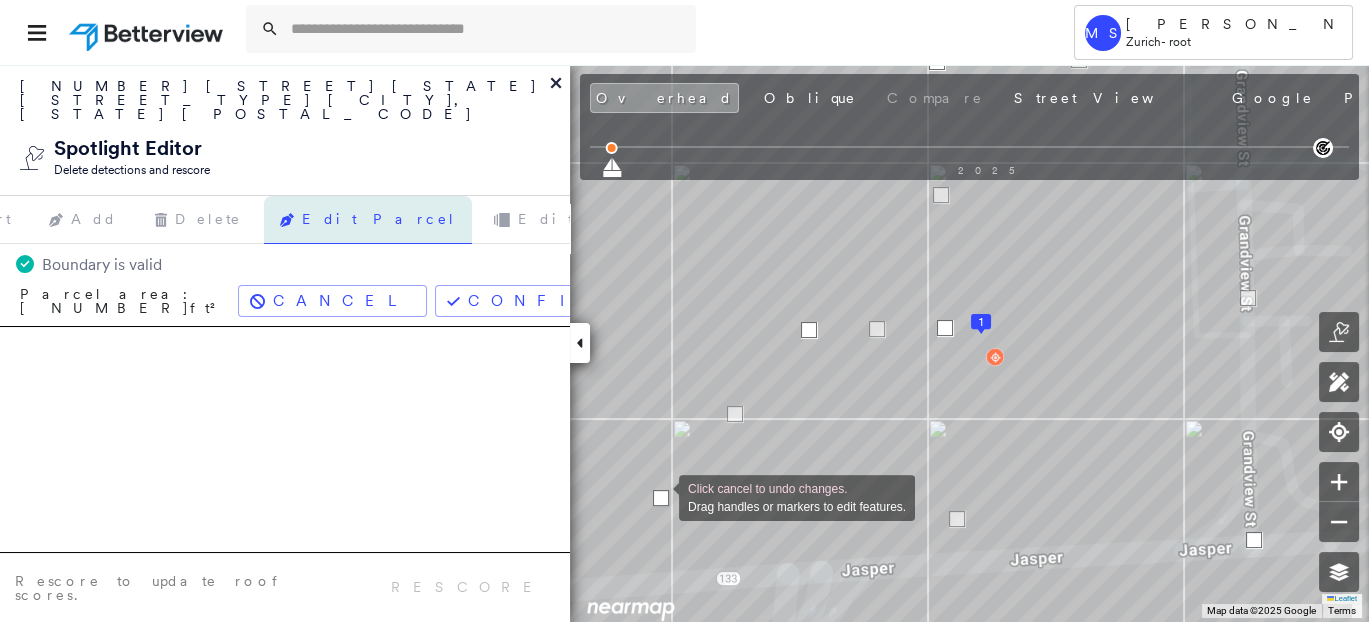 drag, startPoint x: 813, startPoint y: 548, endPoint x: 659, endPoint y: 496, distance: 162.5423 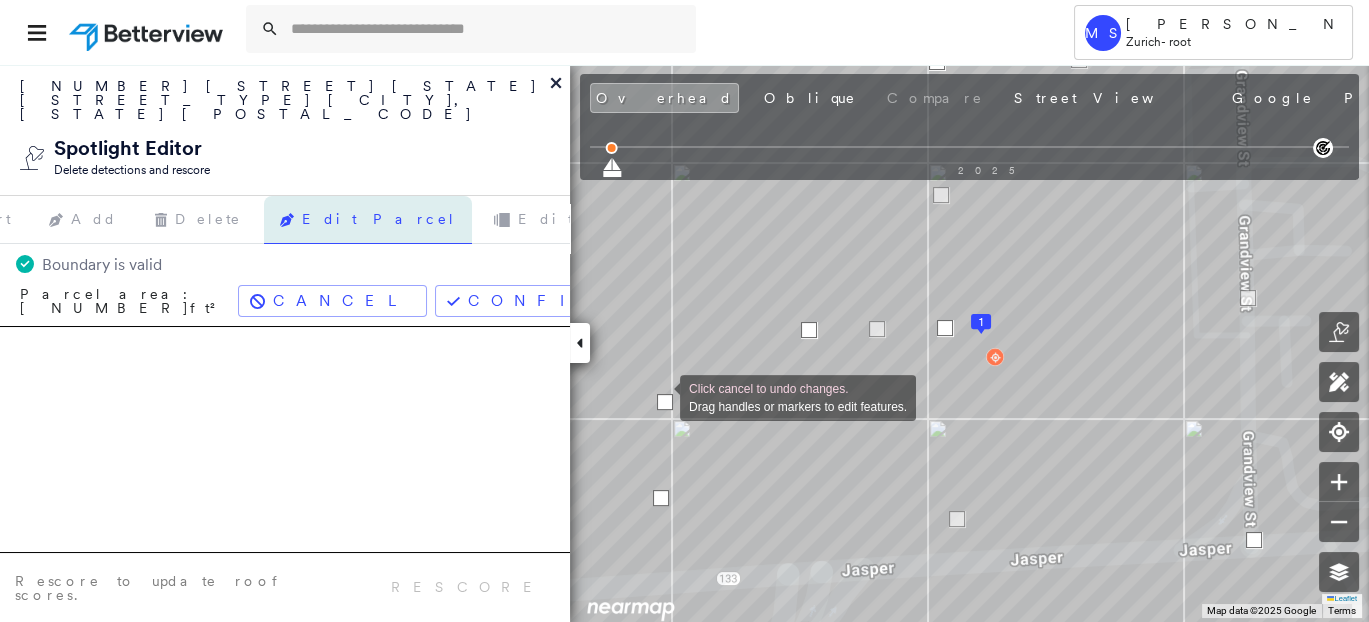 drag, startPoint x: 730, startPoint y: 409, endPoint x: 660, endPoint y: 396, distance: 71.19691 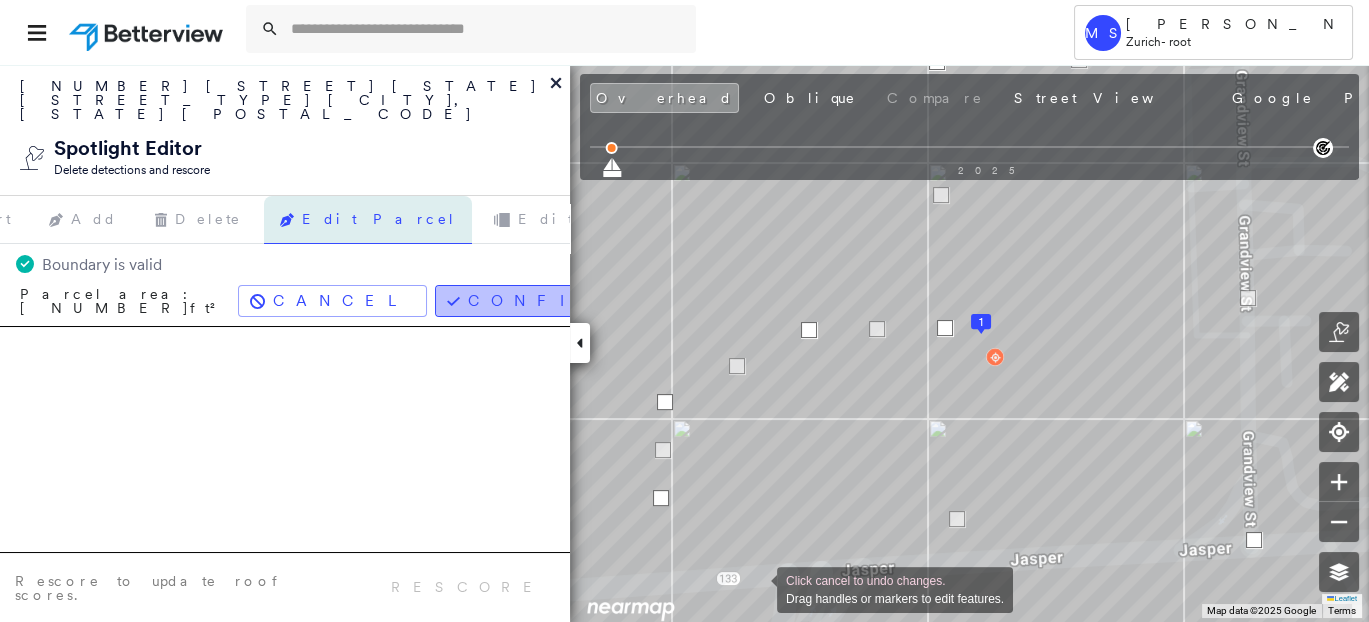 click on "Confirm" at bounding box center (540, 301) 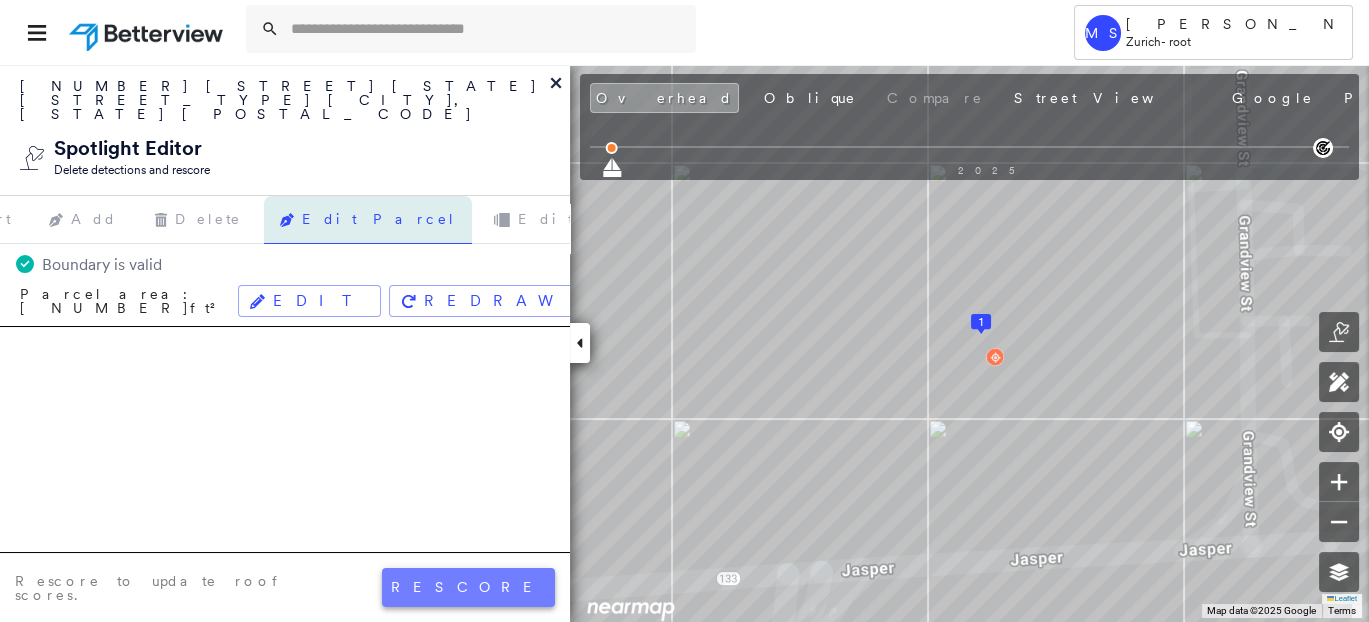 click on "rescore" at bounding box center [468, 587] 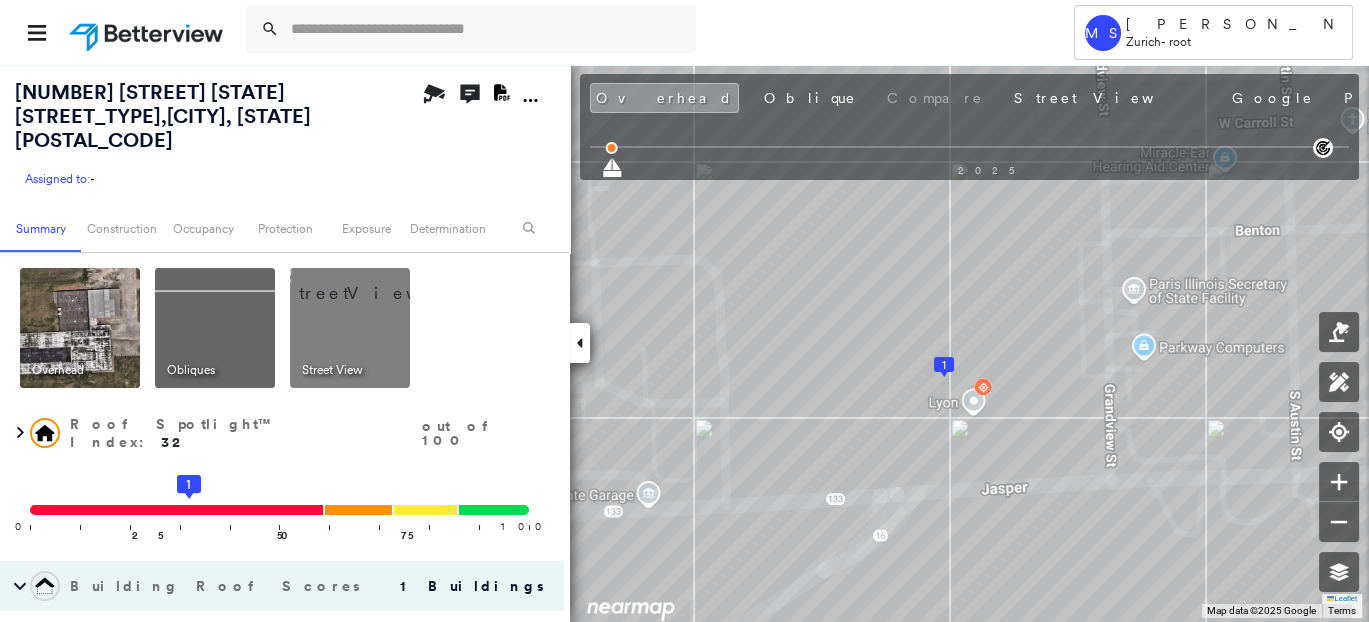 click at bounding box center (148, 32) 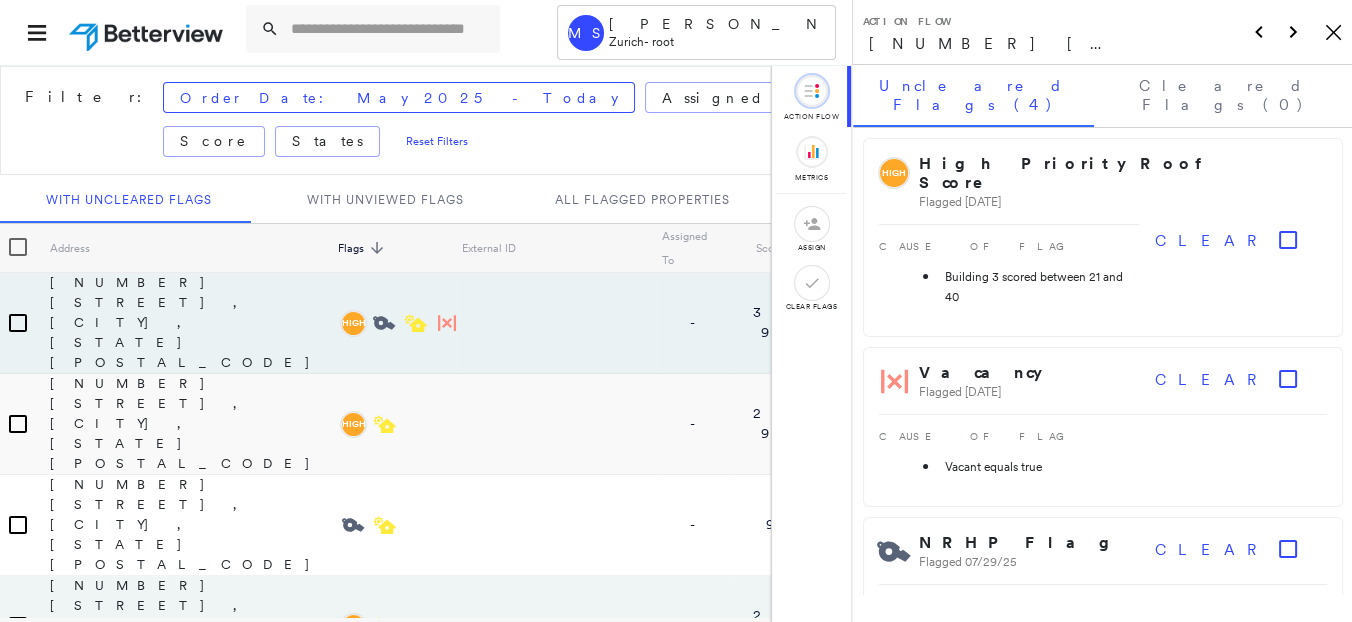 scroll, scrollTop: 2, scrollLeft: 0, axis: vertical 